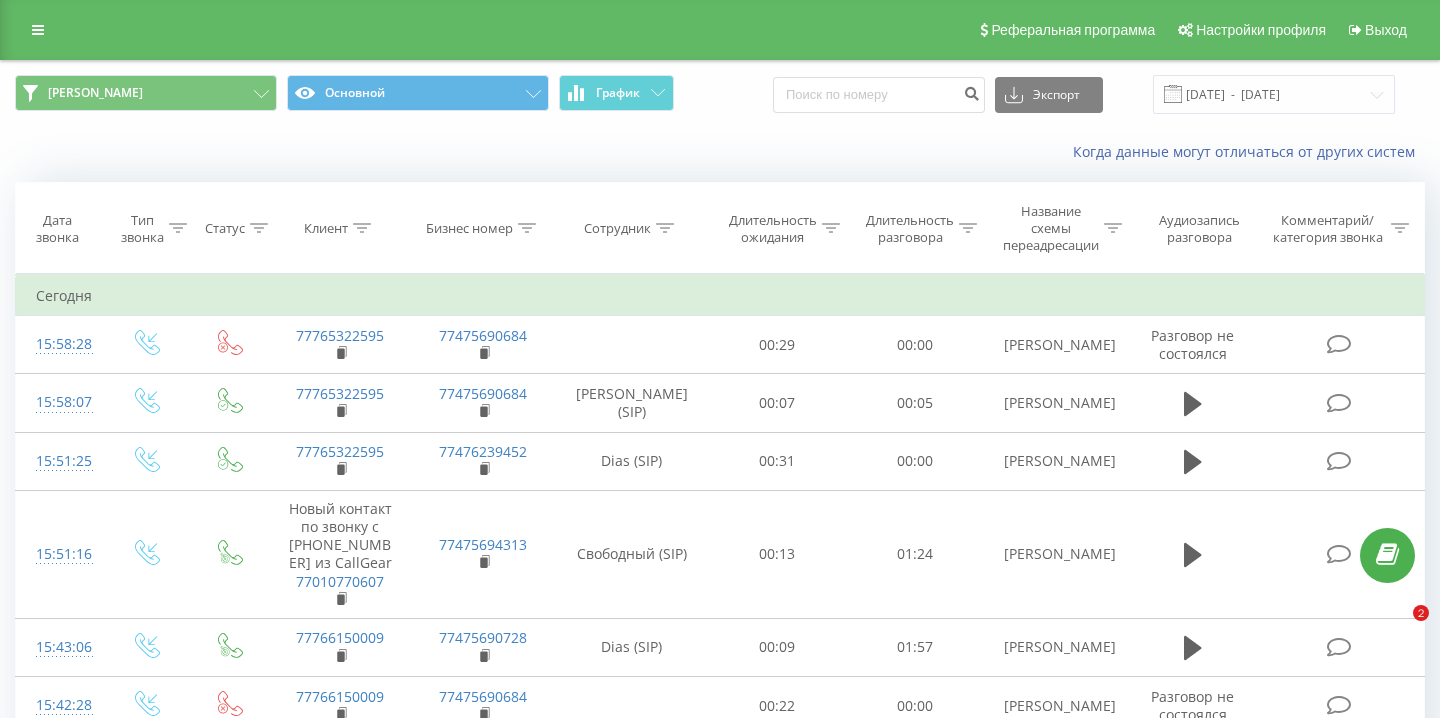 scroll, scrollTop: 0, scrollLeft: 0, axis: both 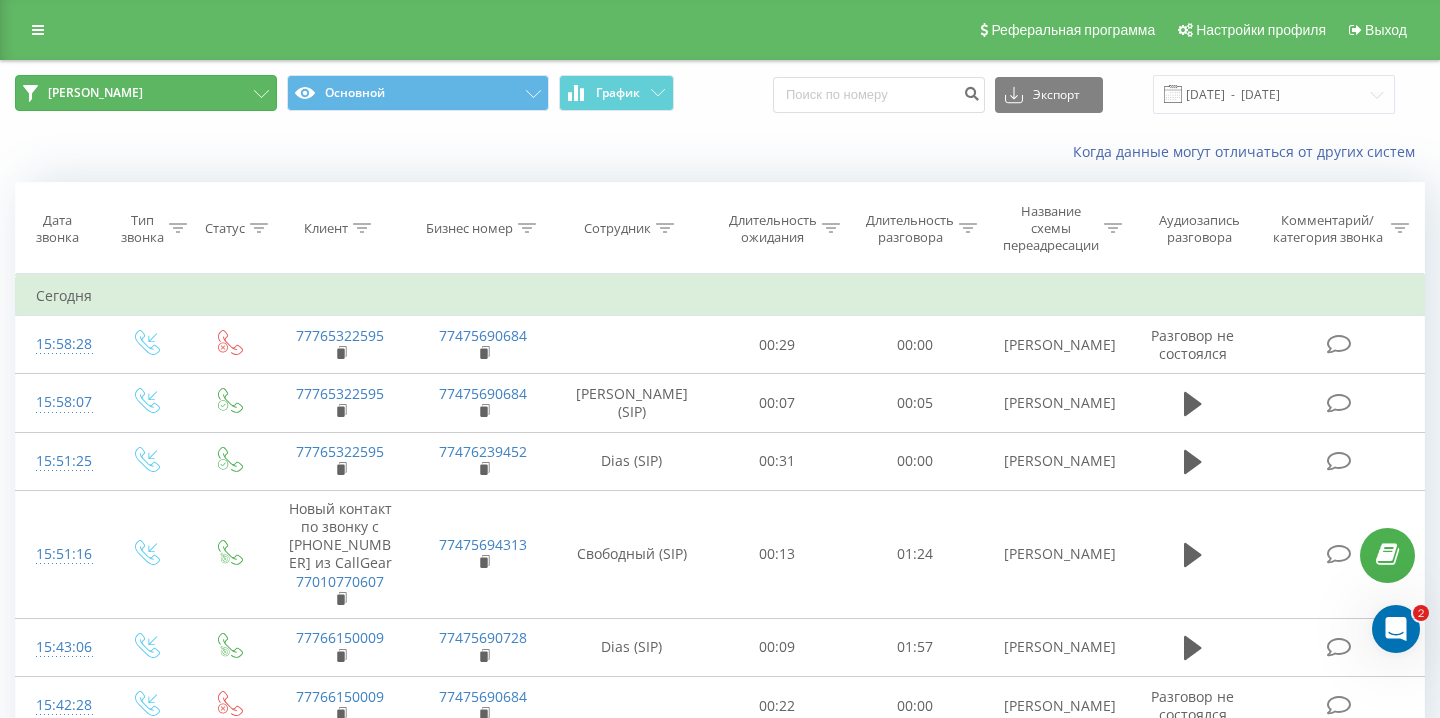 click on "[PERSON_NAME]" at bounding box center (146, 93) 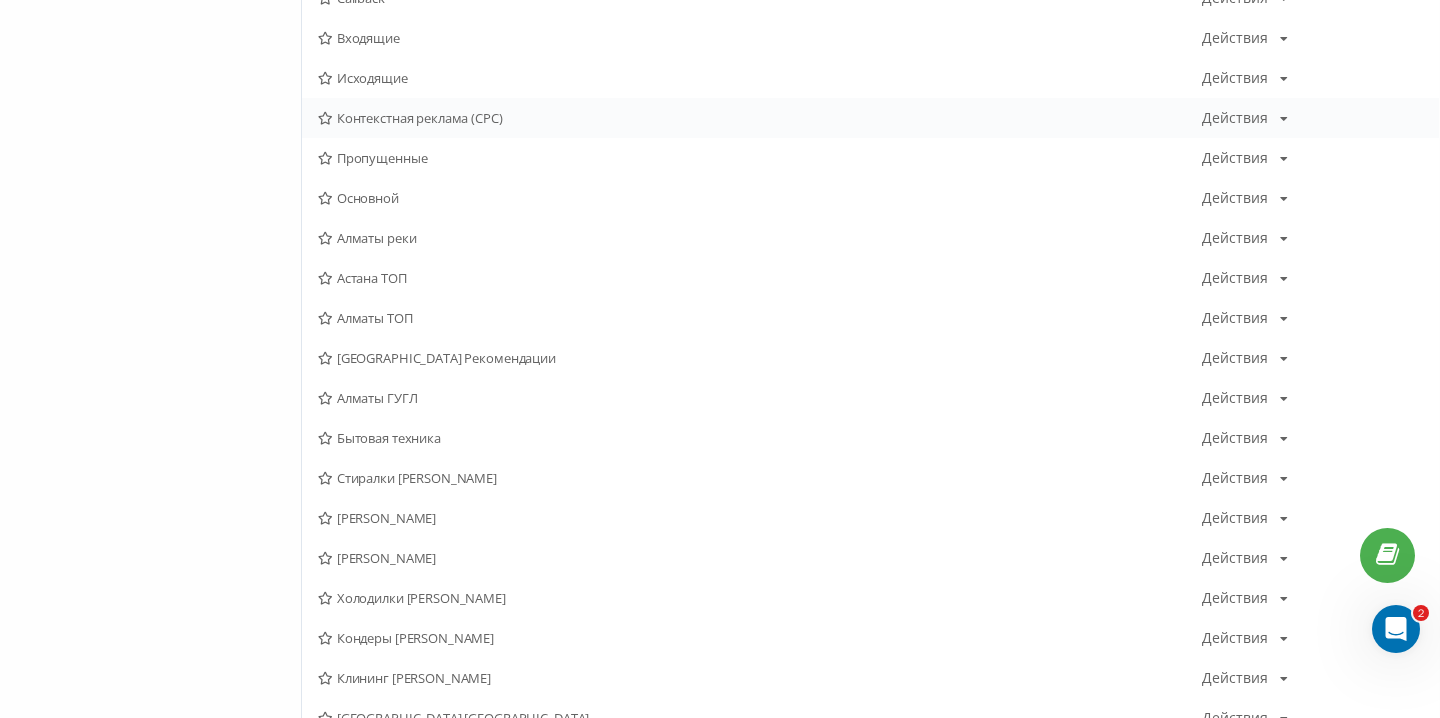 scroll, scrollTop: 387, scrollLeft: 0, axis: vertical 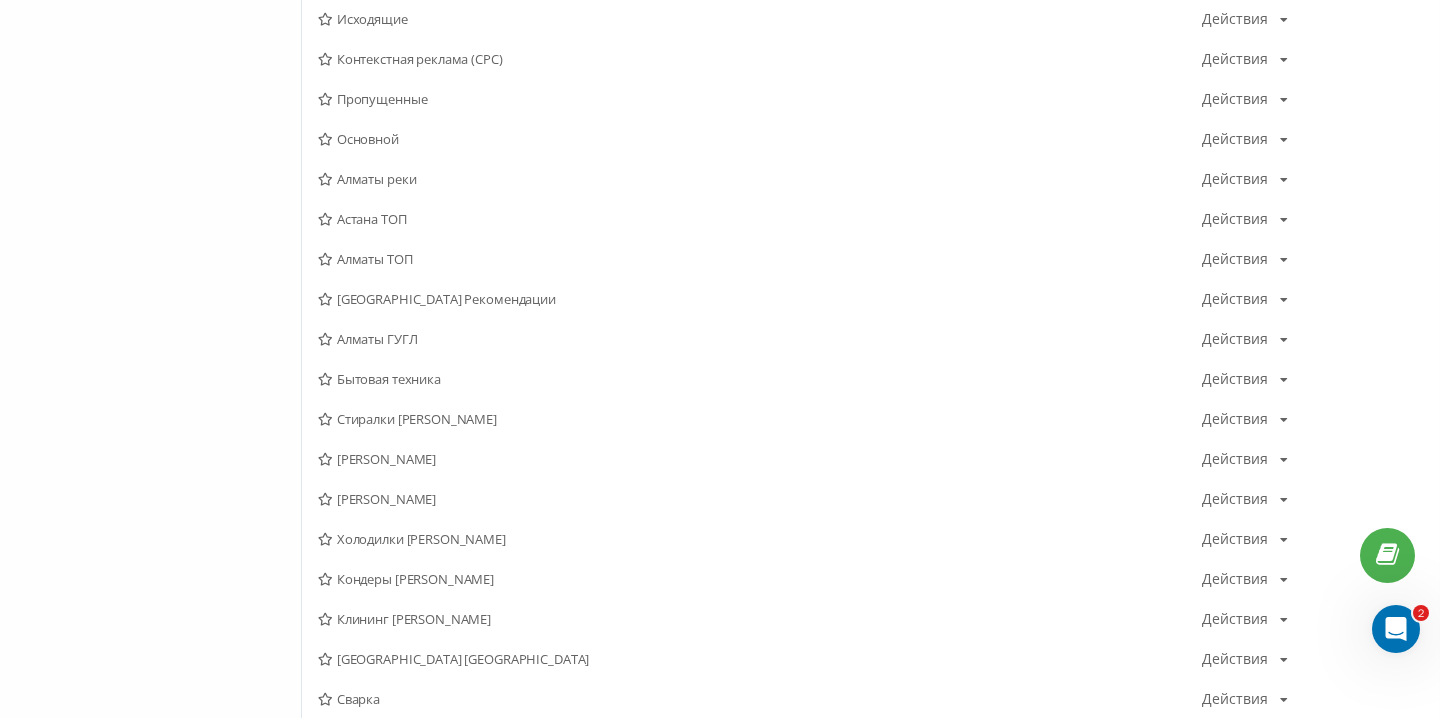 click at bounding box center [1396, 629] 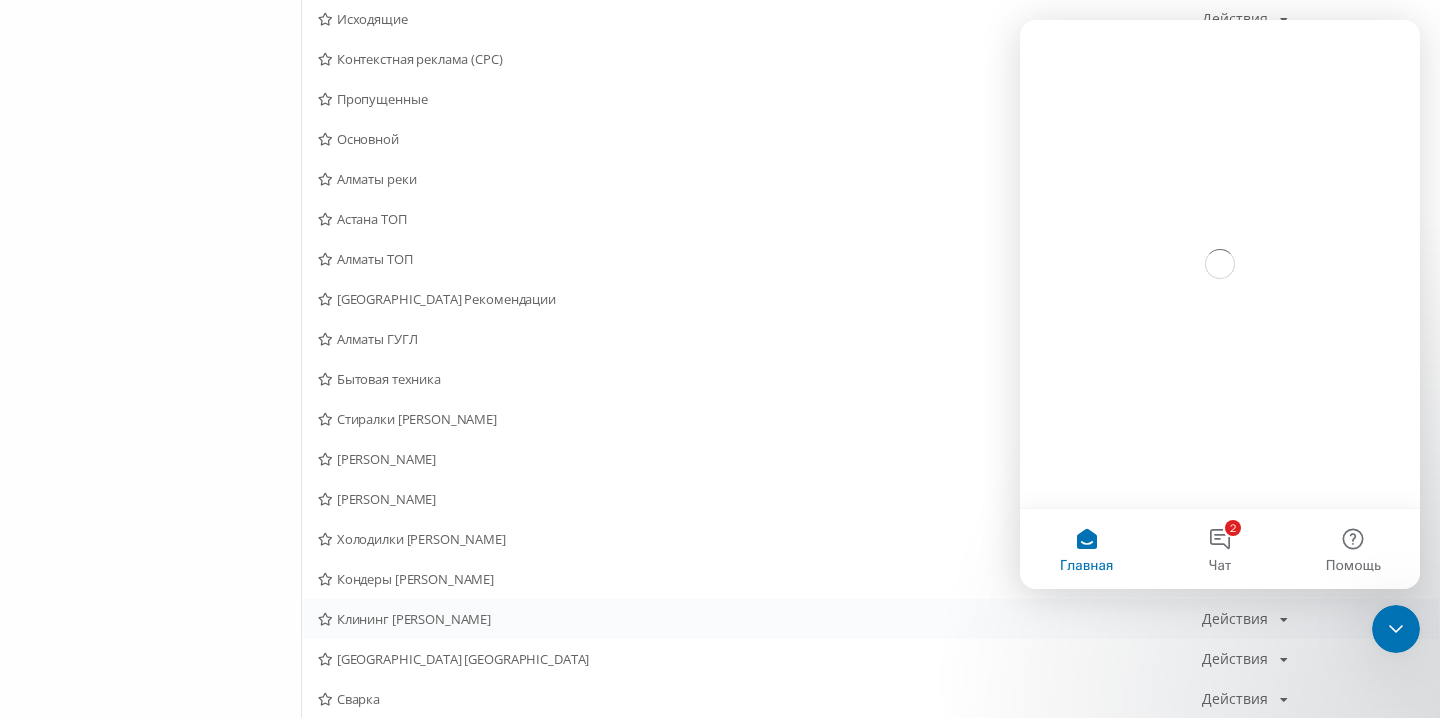 scroll, scrollTop: 0, scrollLeft: 0, axis: both 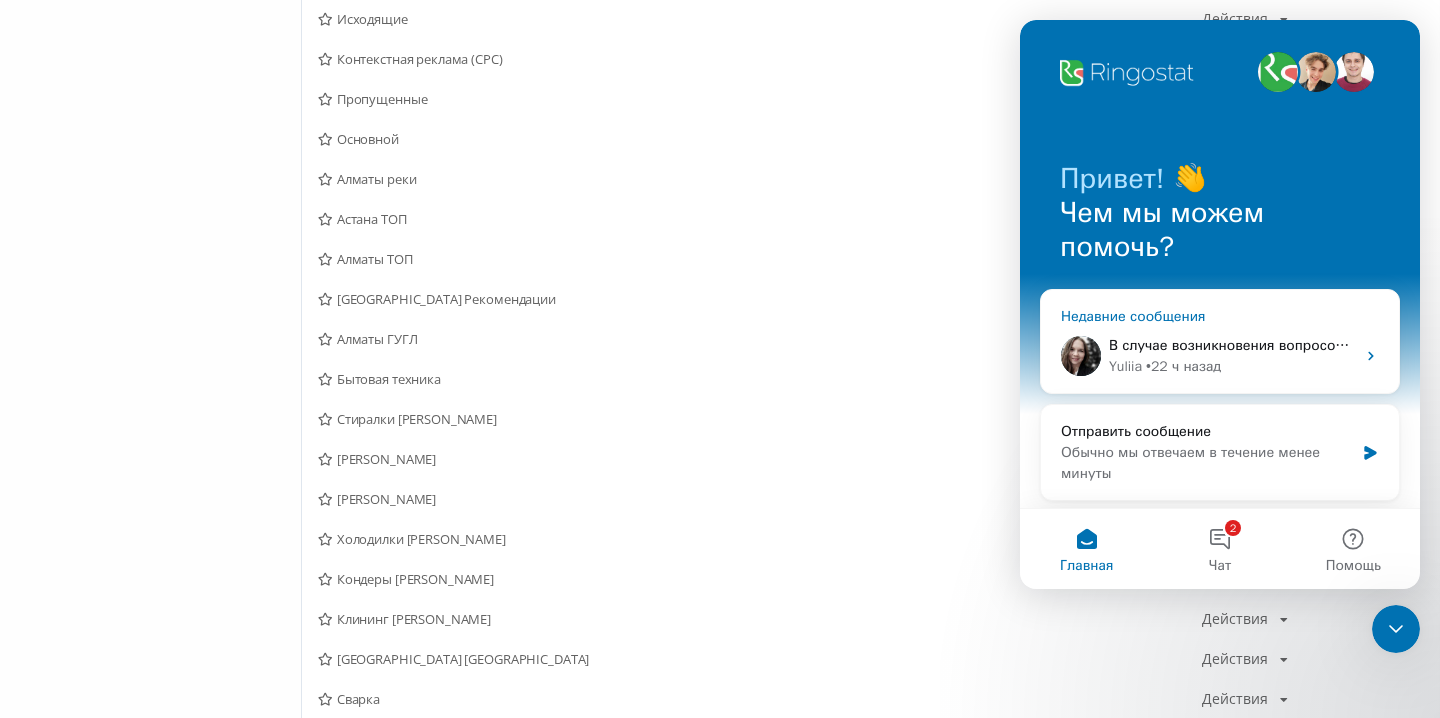 click on "В случае возникновения вопросов — обращайтесь, всегда рады помочь! :) [GEOGRAPHIC_DATA] •  22 ч назад" at bounding box center [1220, 356] 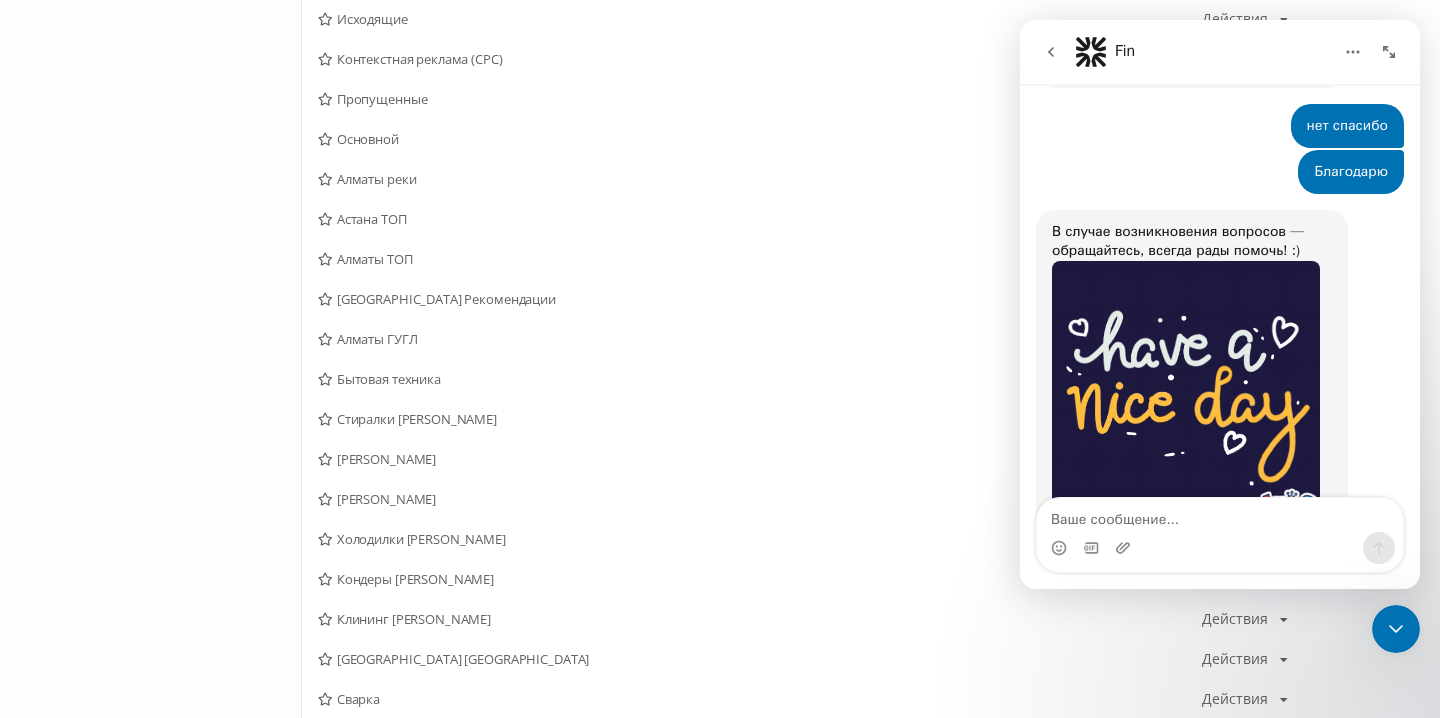 scroll, scrollTop: 4928, scrollLeft: 0, axis: vertical 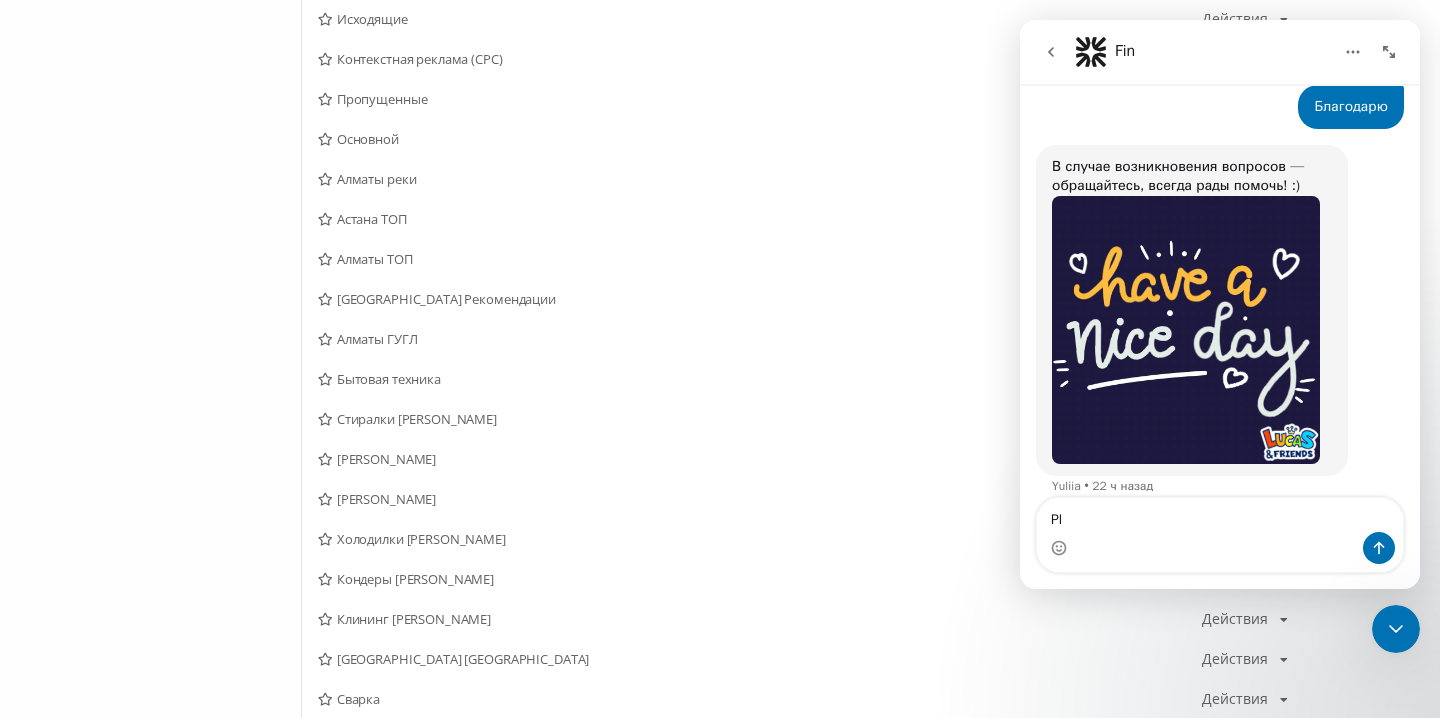 type on "P" 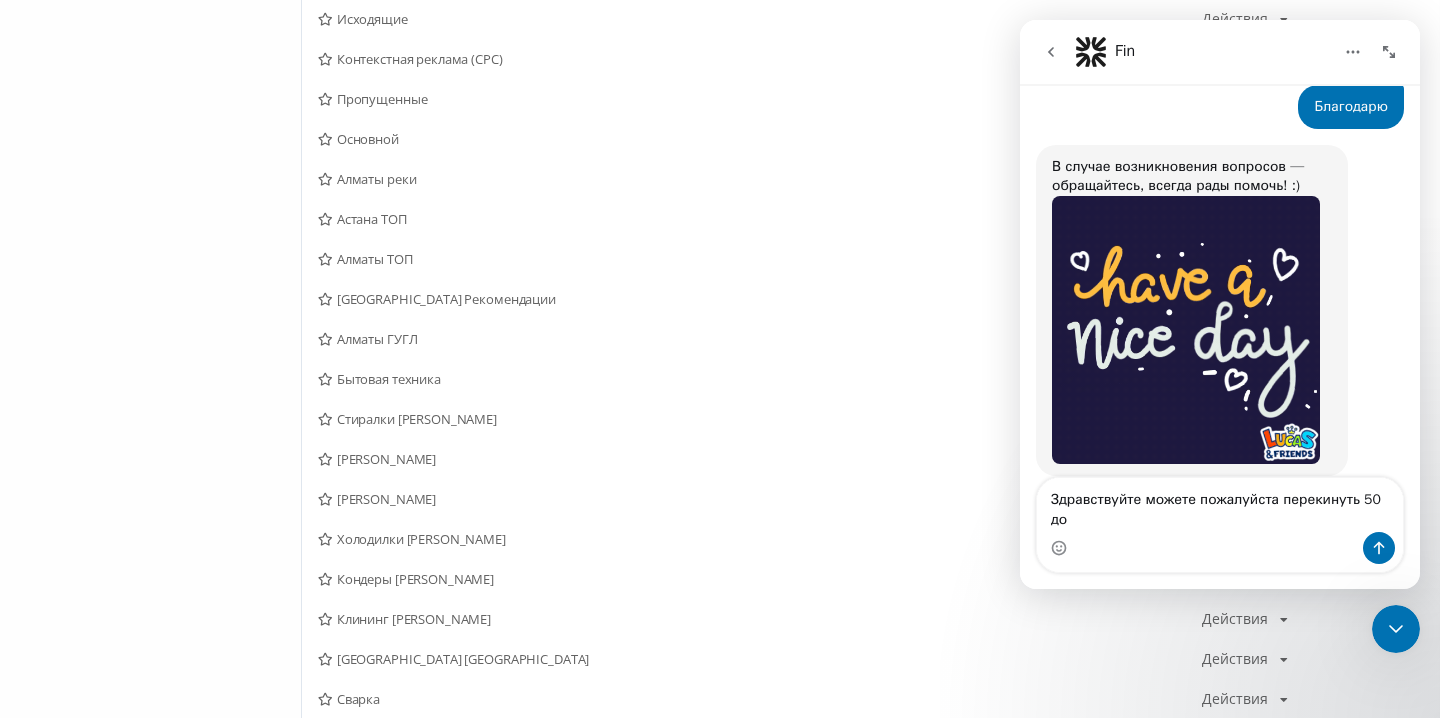 scroll, scrollTop: 4948, scrollLeft: 0, axis: vertical 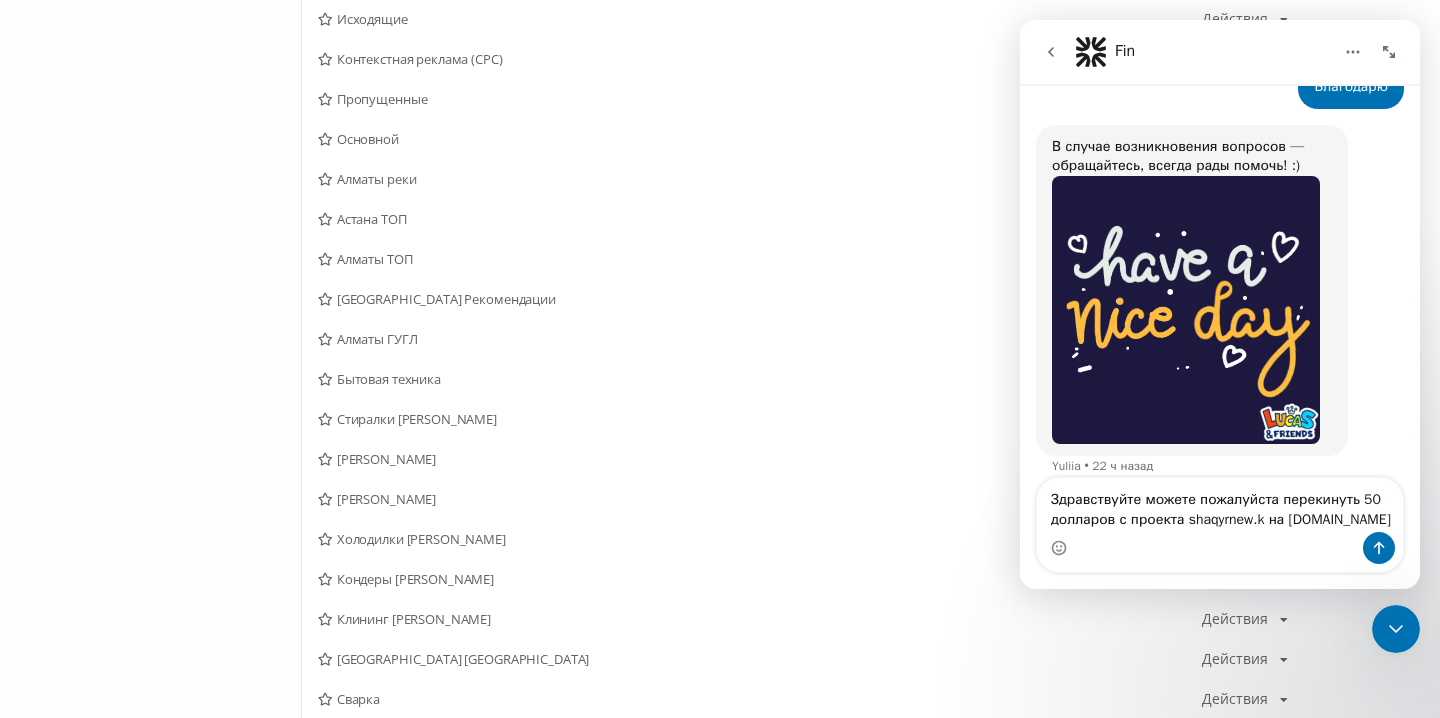 type on "Здравствуйте можете пожалуйста перекинуть 50 долларов с проекта [DOMAIN_NAME] на [DOMAIN_NAME]" 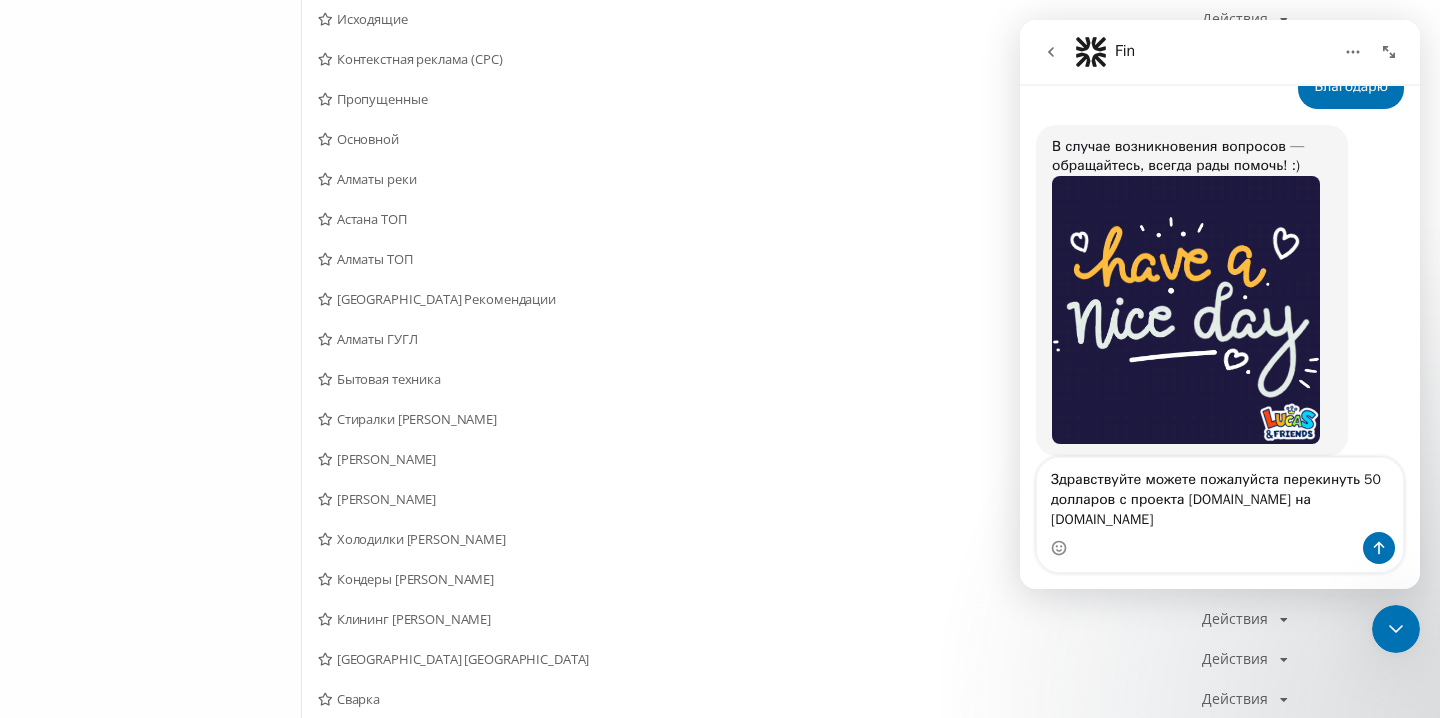type 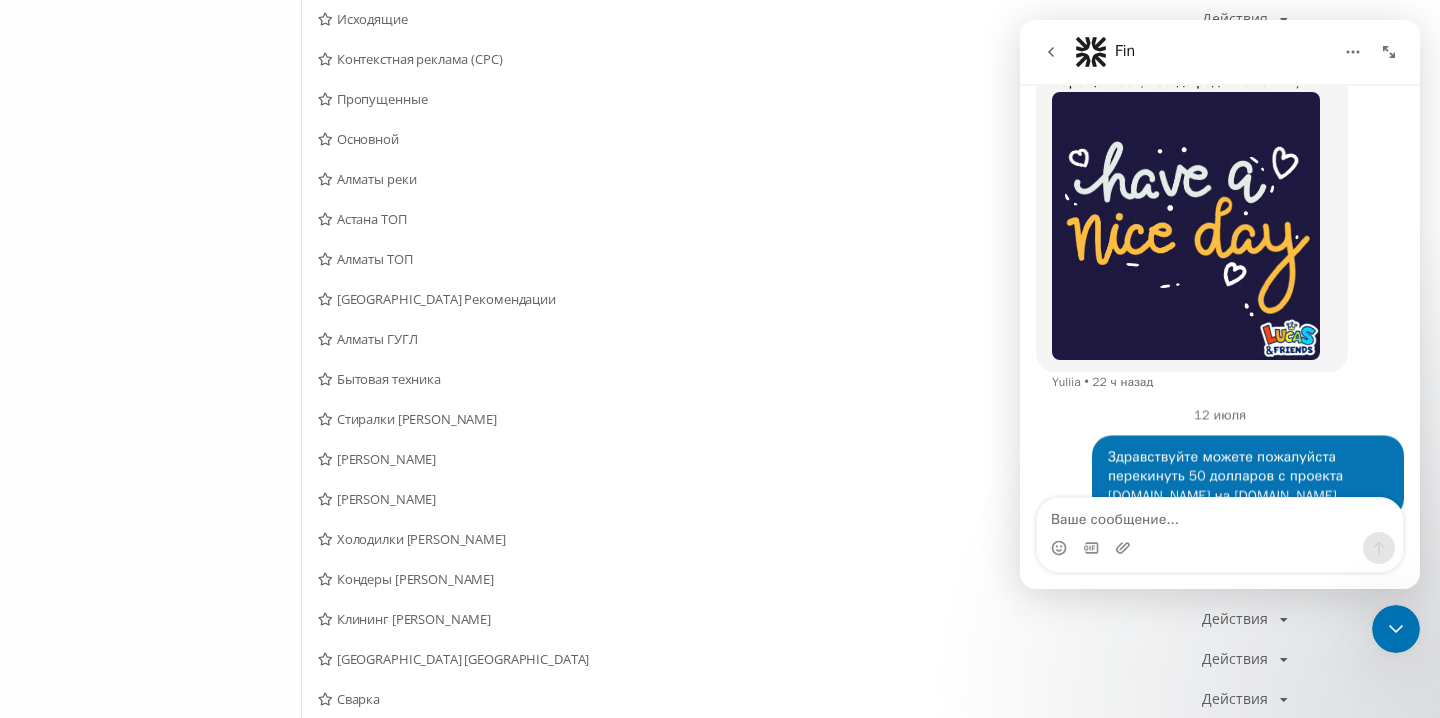 scroll, scrollTop: 5054, scrollLeft: 0, axis: vertical 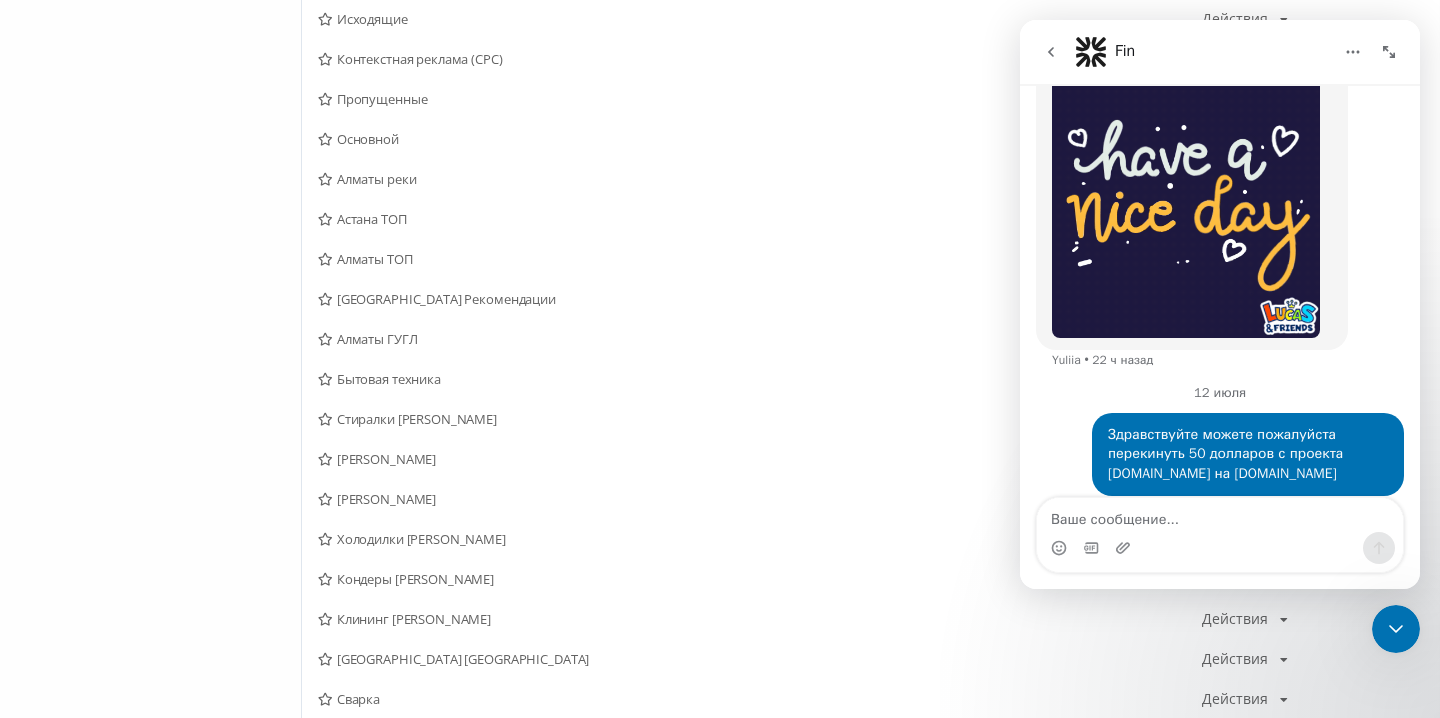 click 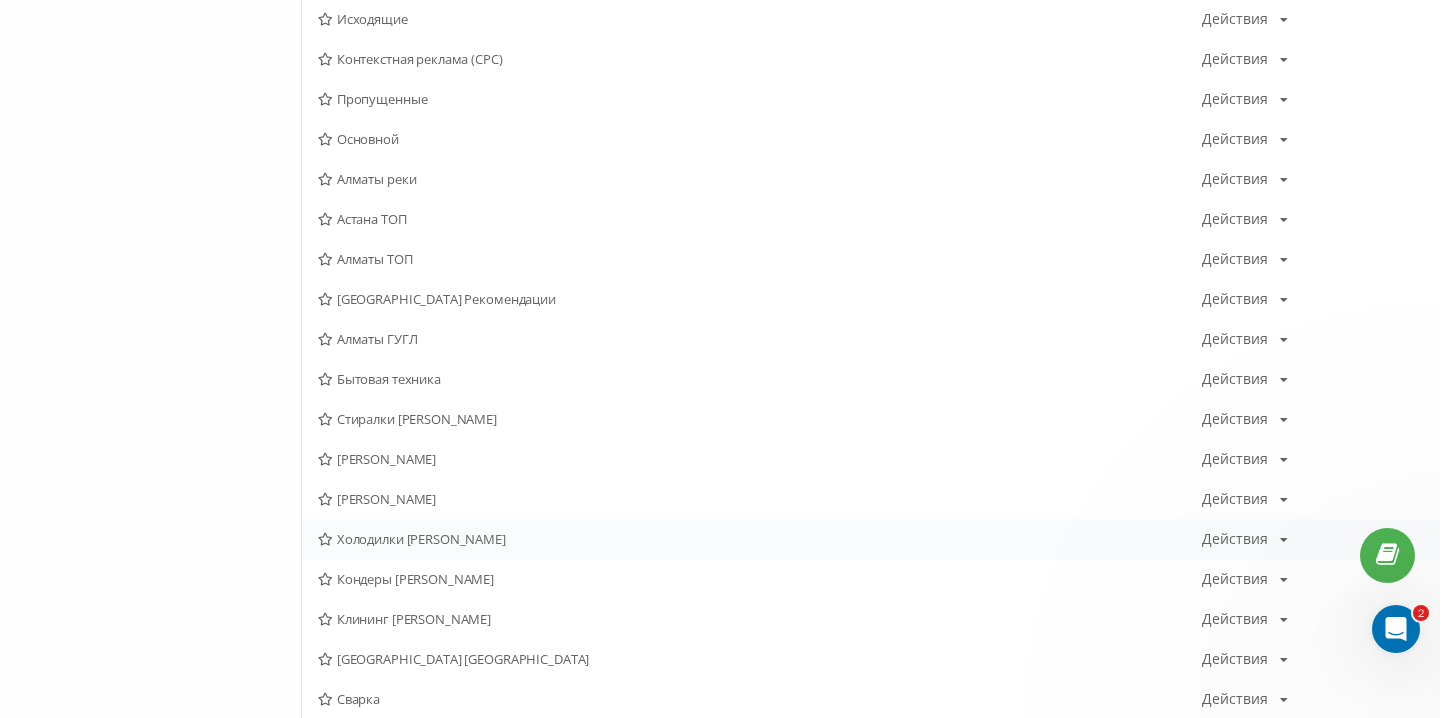 scroll, scrollTop: 0, scrollLeft: 0, axis: both 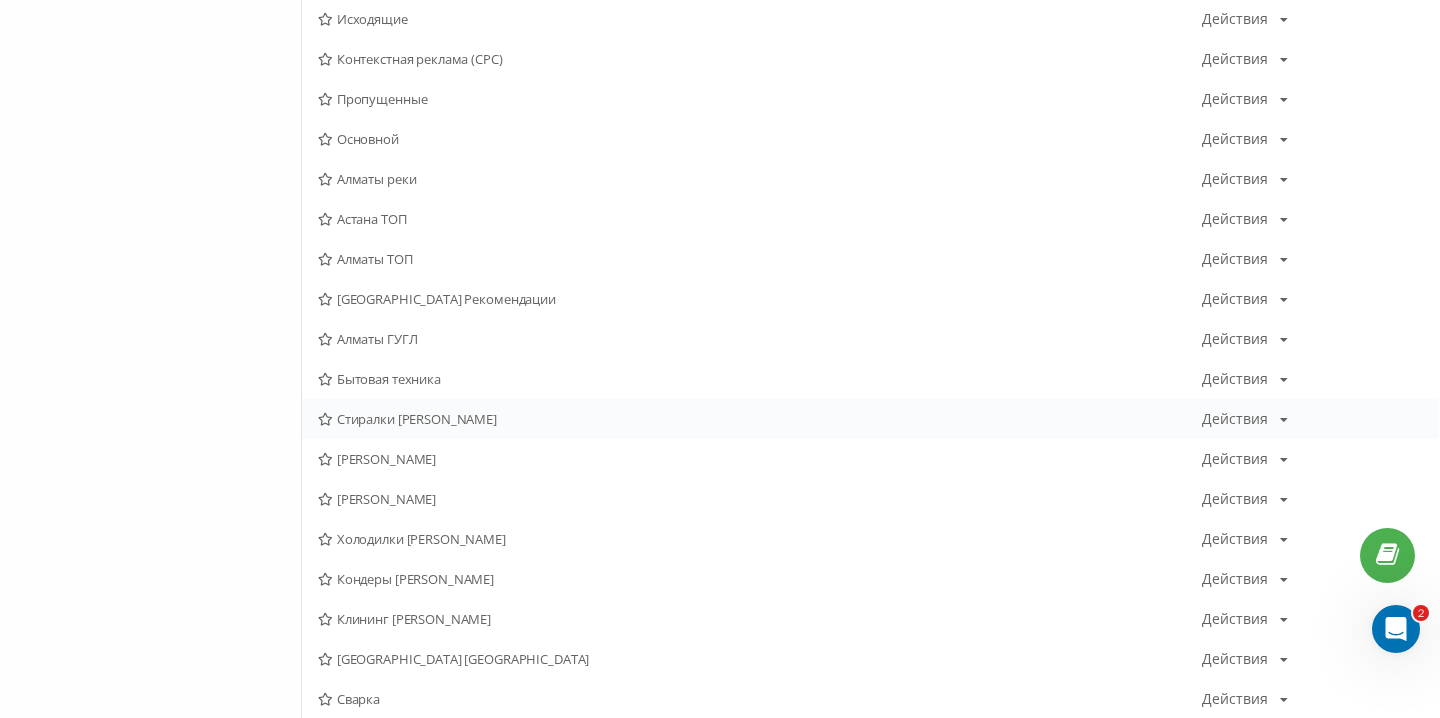 click on "Стиралки [PERSON_NAME]" at bounding box center [760, 419] 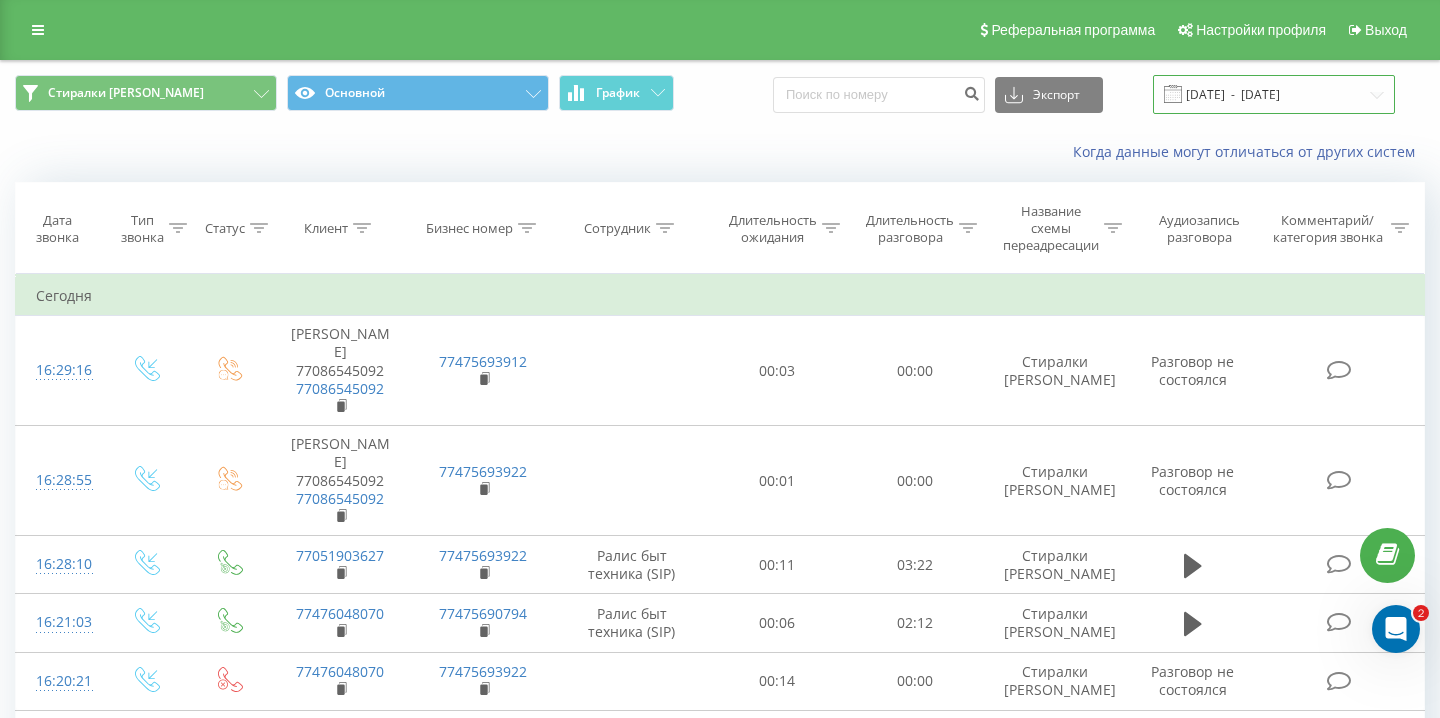 click on "[DATE]  -  [DATE]" at bounding box center (1274, 94) 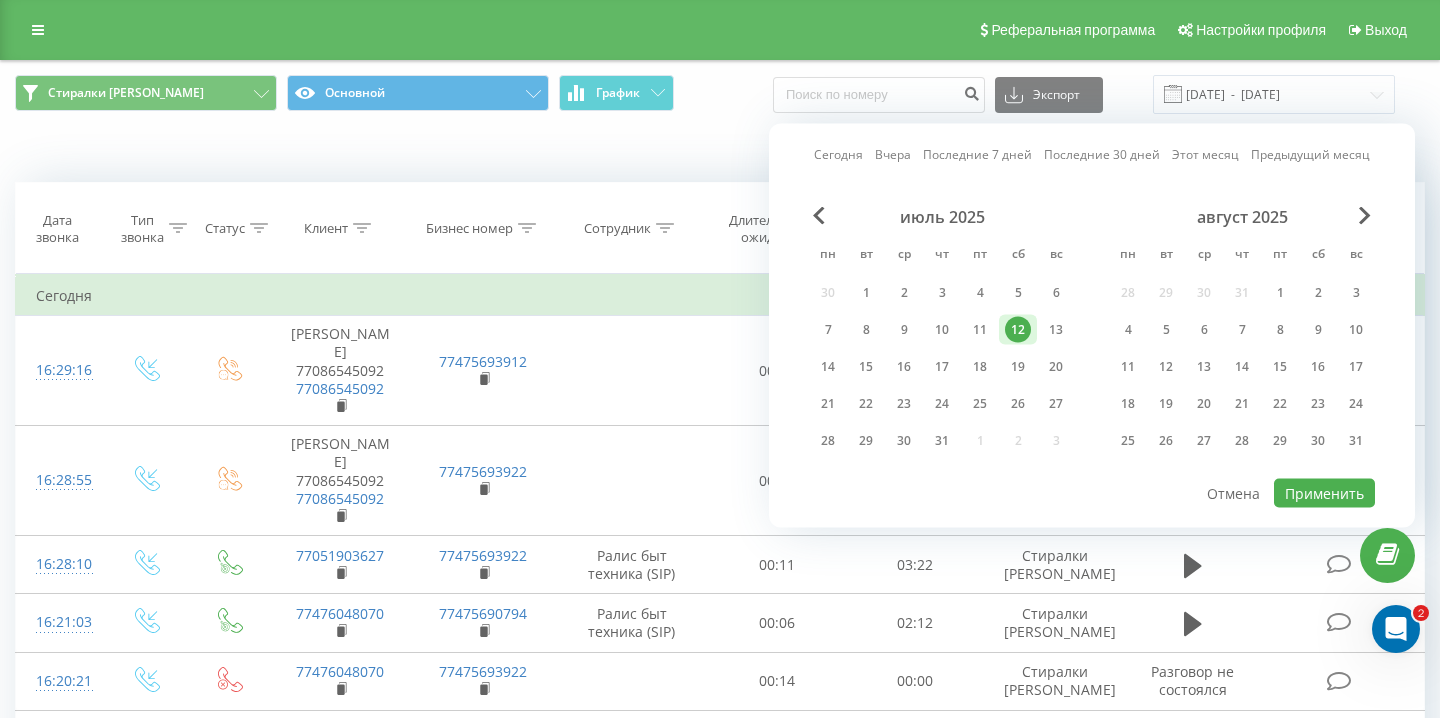 click on "Вчера" at bounding box center (893, 154) 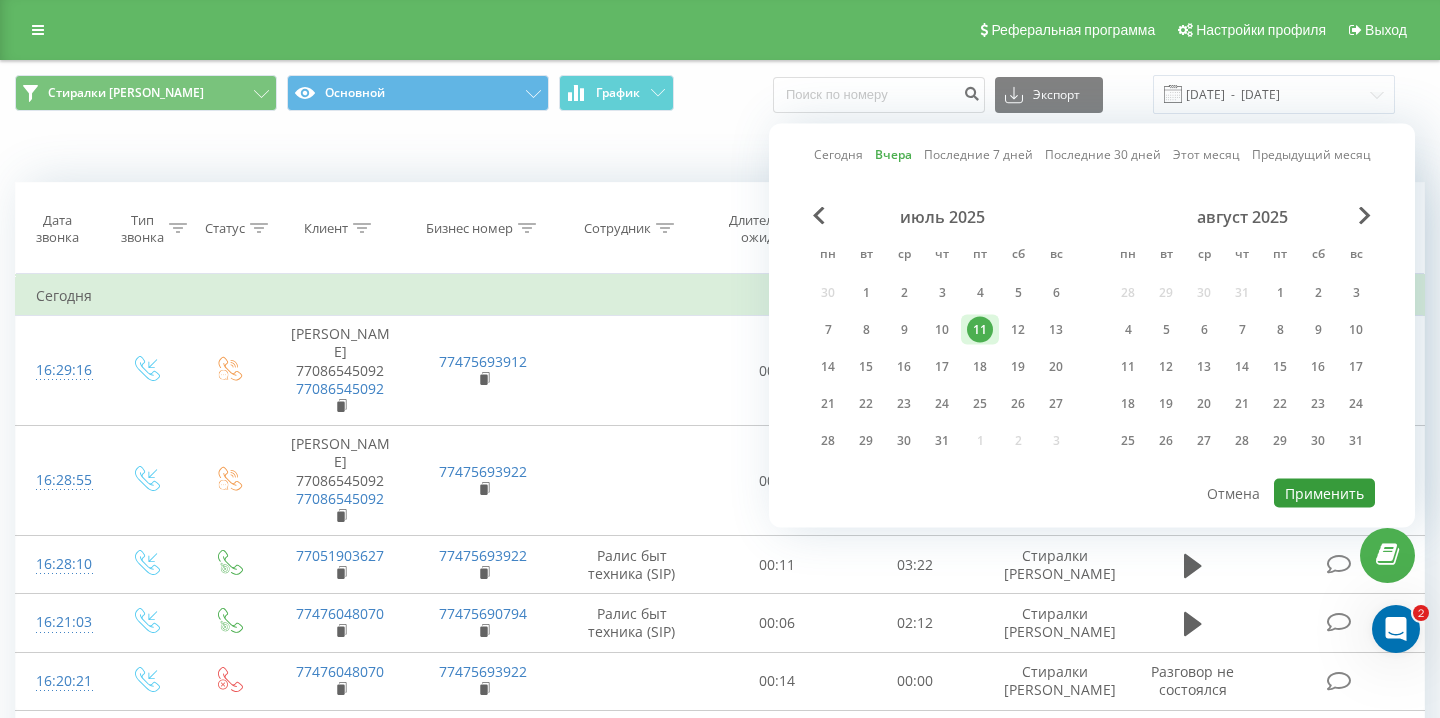 click on "Применить" at bounding box center (1324, 493) 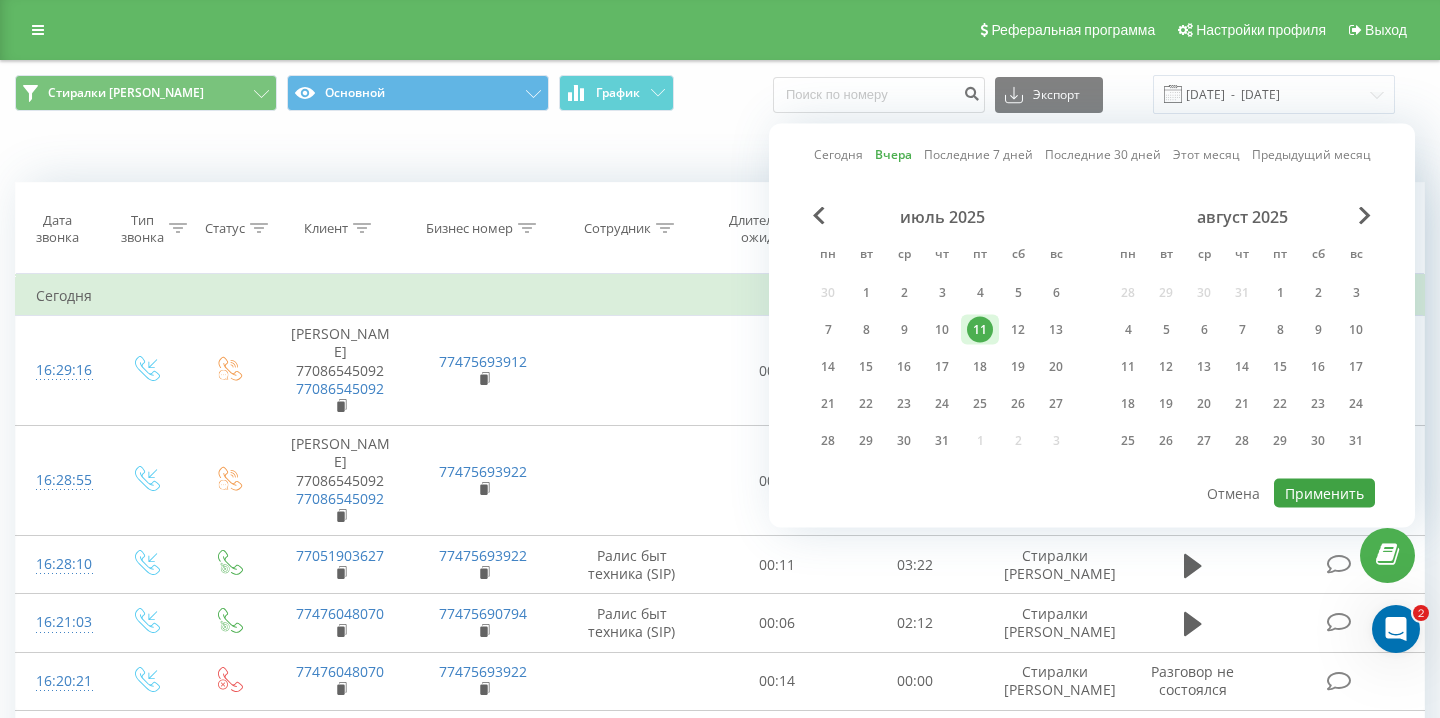 type on "[DATE]  -  [DATE]" 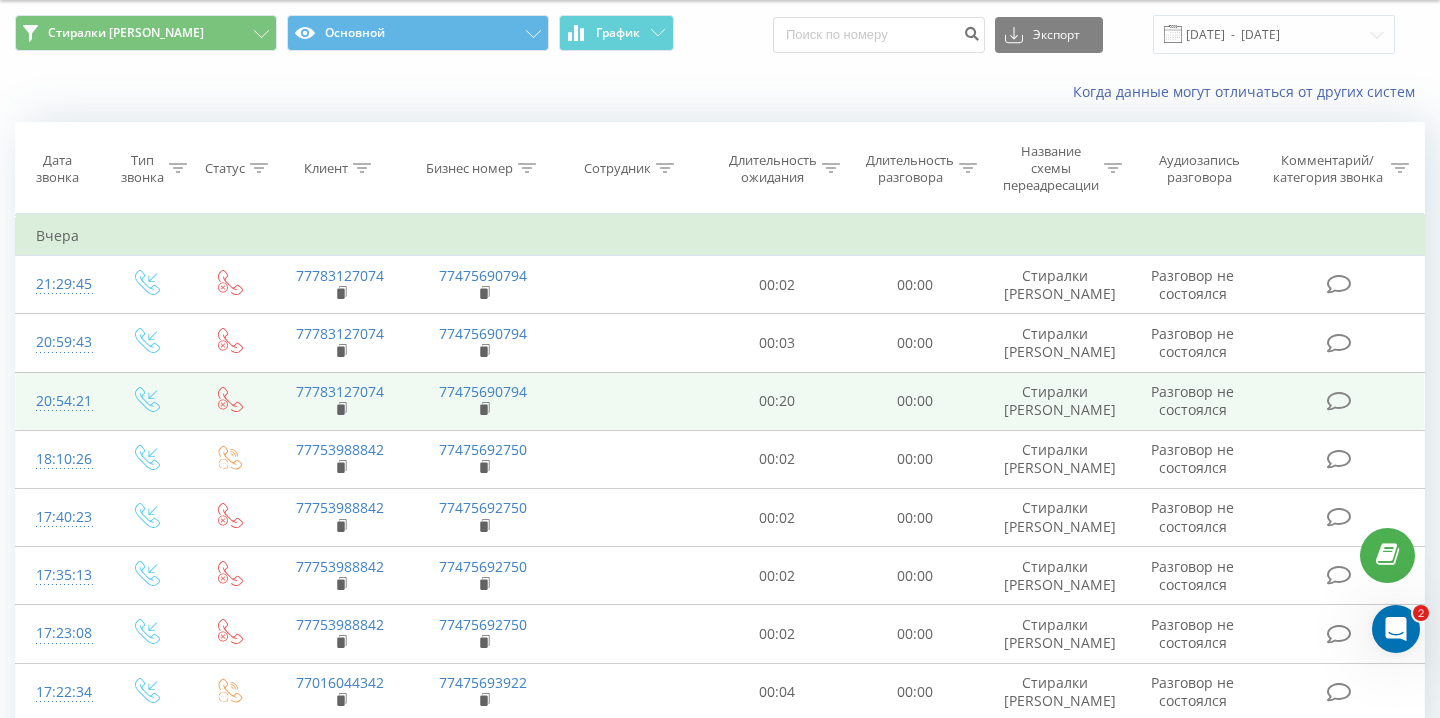 scroll, scrollTop: 0, scrollLeft: 0, axis: both 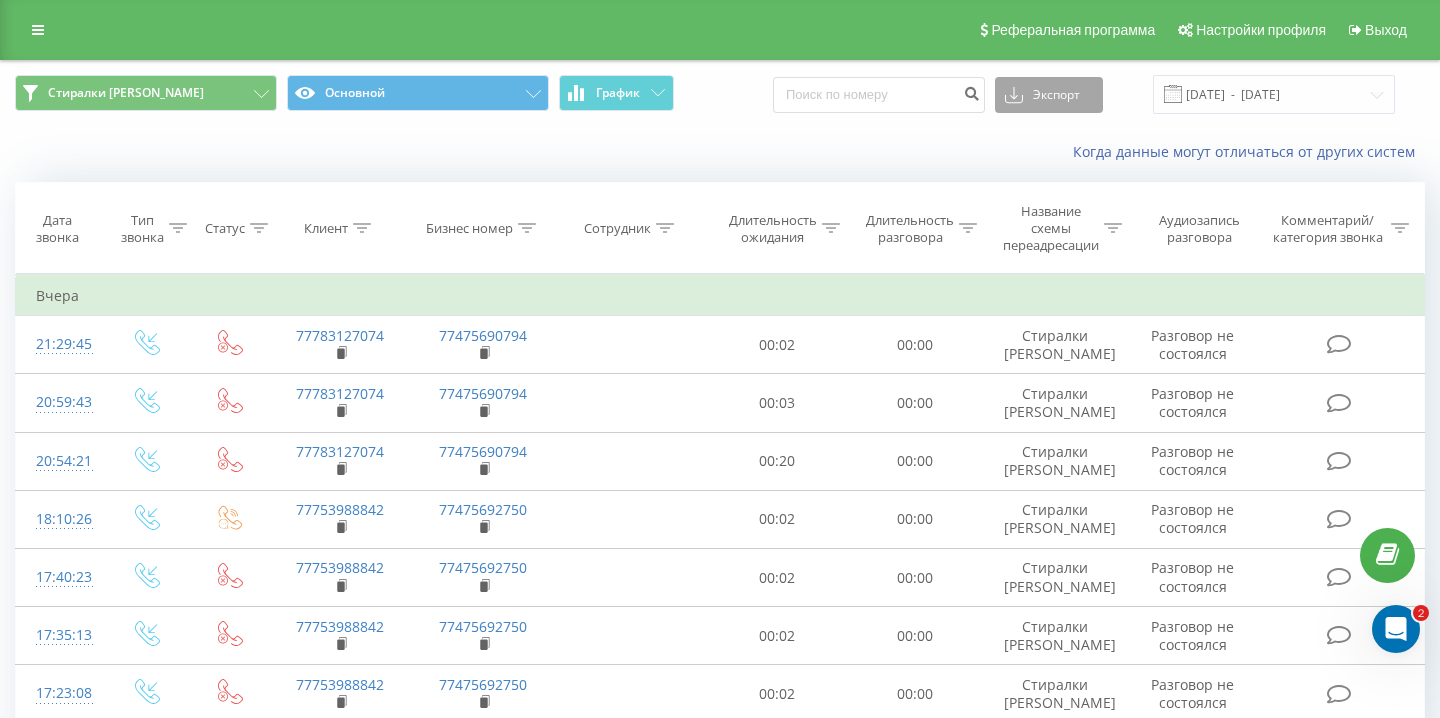 click on "Экспорт" at bounding box center [1049, 95] 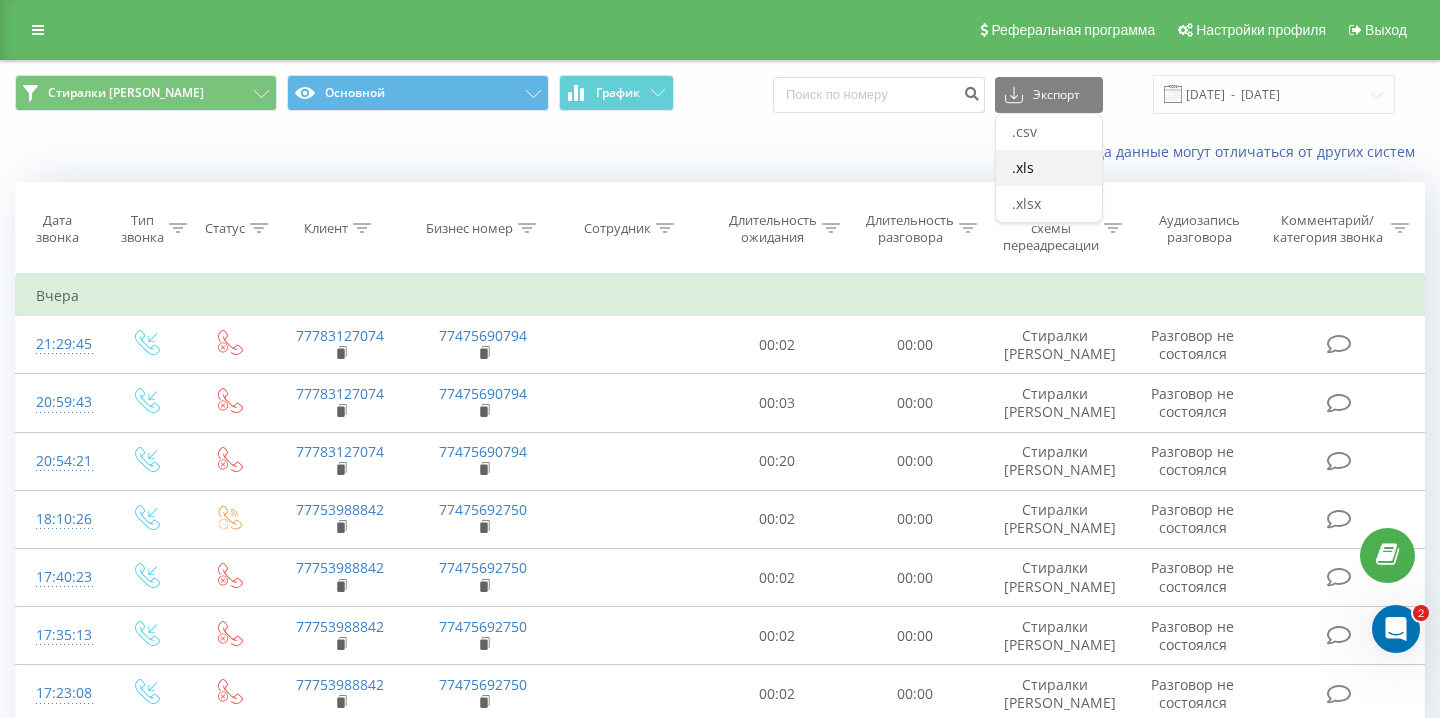 click on ".xls" at bounding box center (1049, 168) 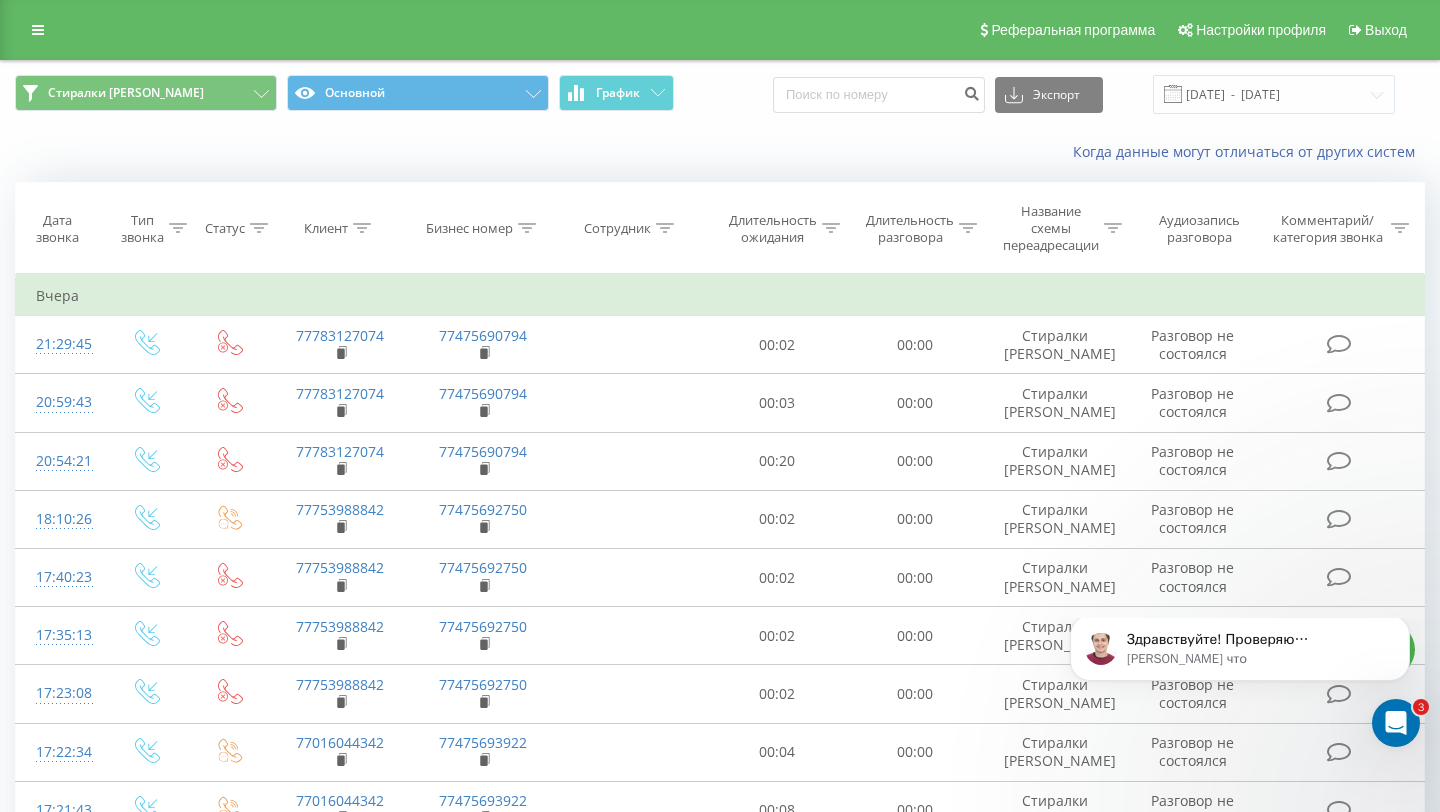 scroll, scrollTop: 5058, scrollLeft: 0, axis: vertical 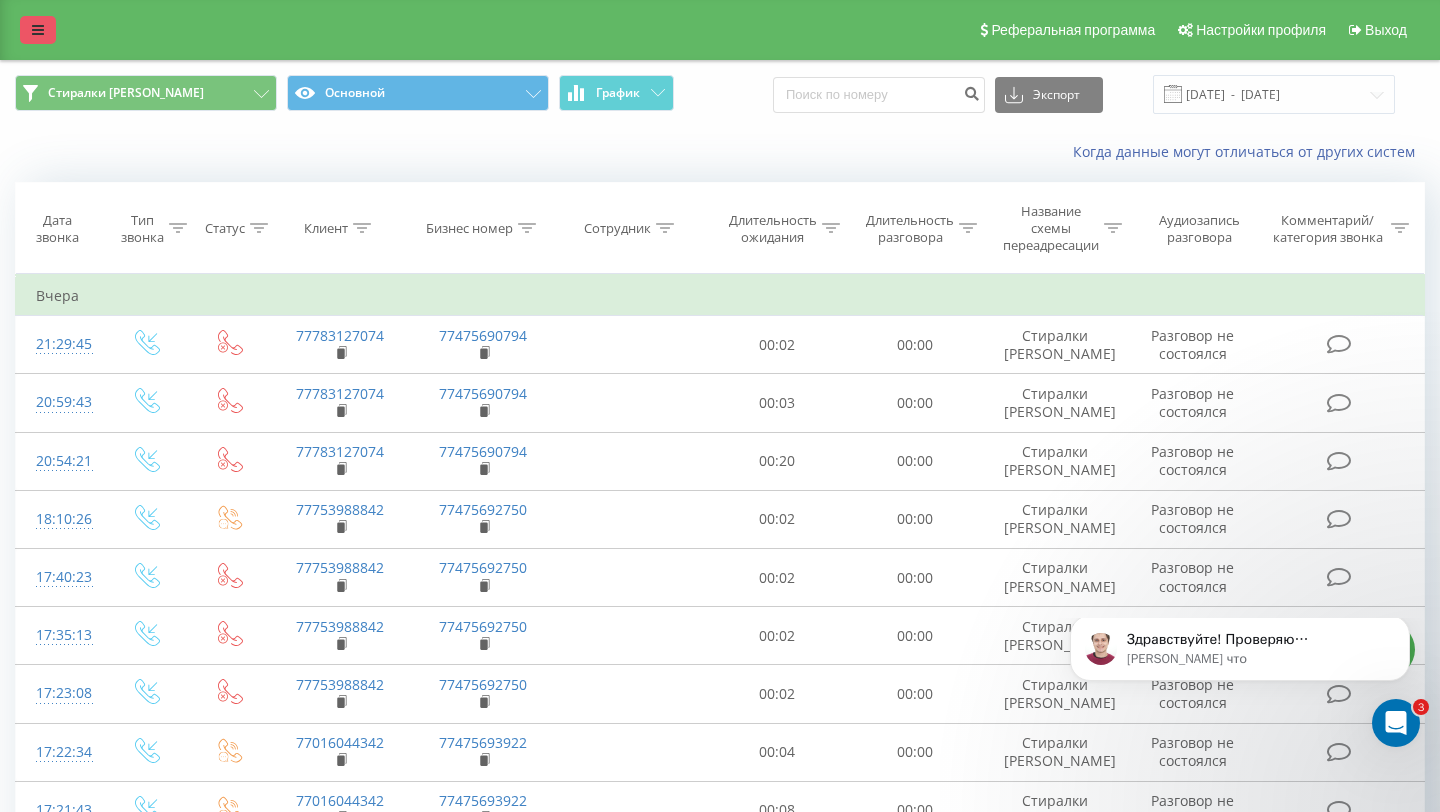 click at bounding box center [38, 30] 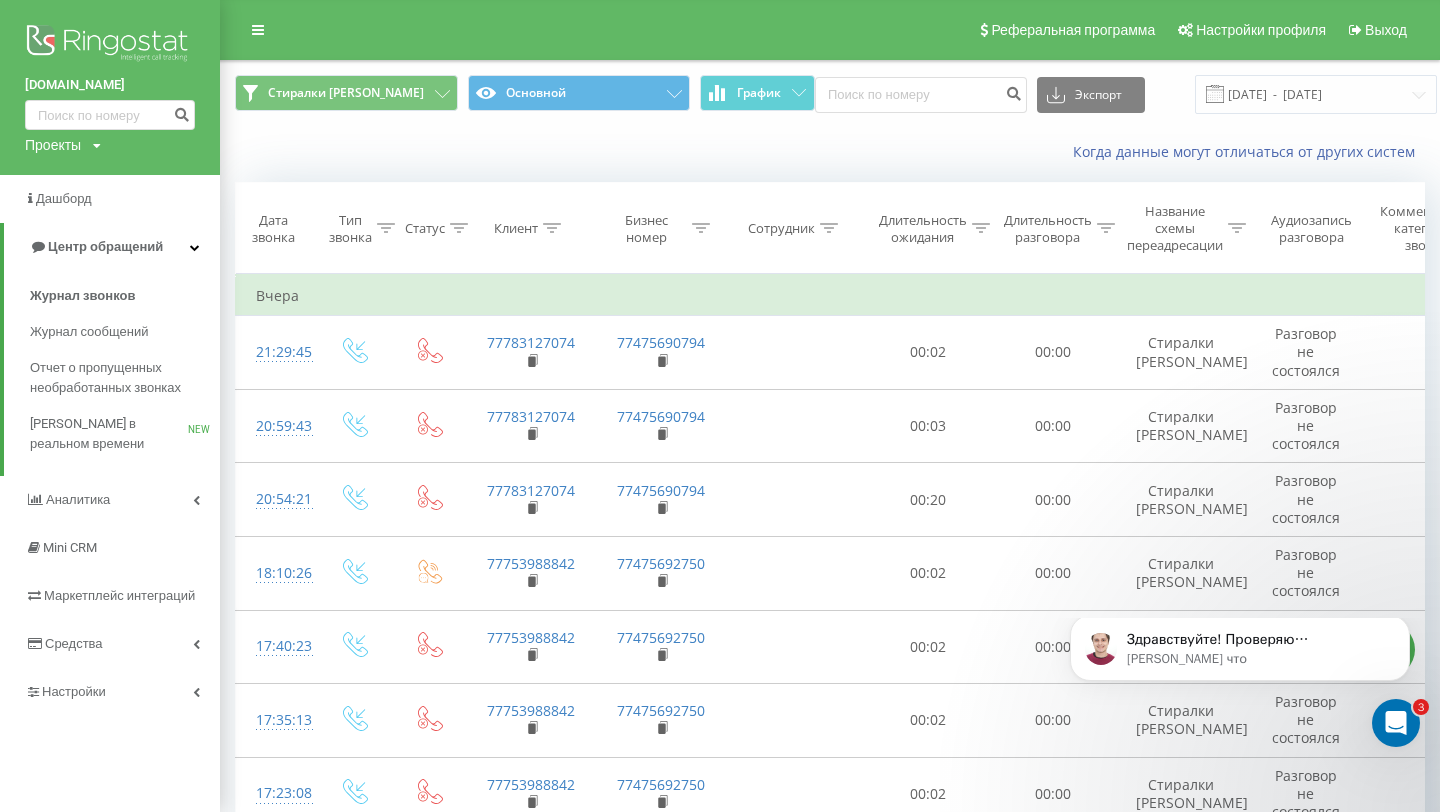 click on "Когда данные могут отличаться от других систем" at bounding box center (830, 152) 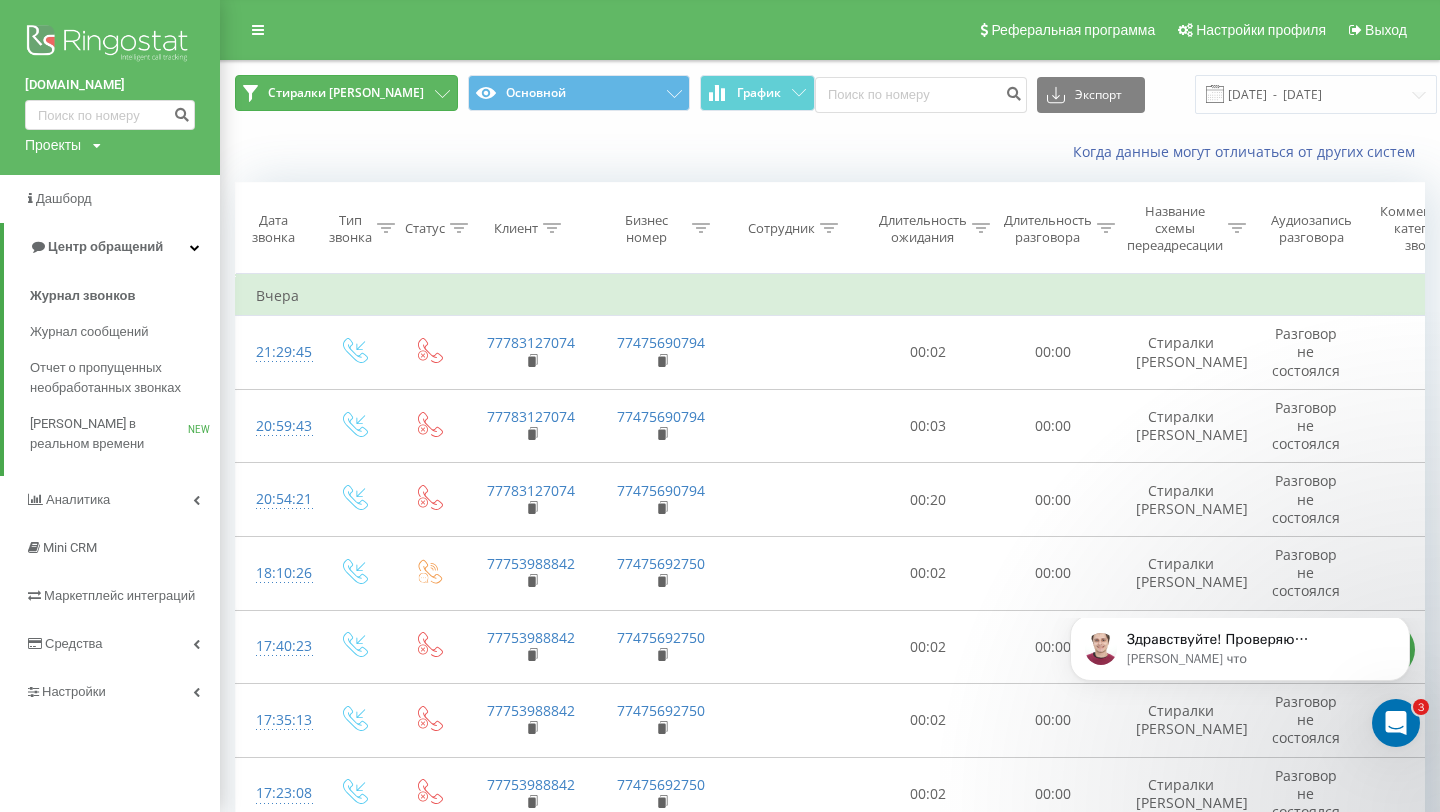 click on "Стиралки [PERSON_NAME]" at bounding box center (346, 93) 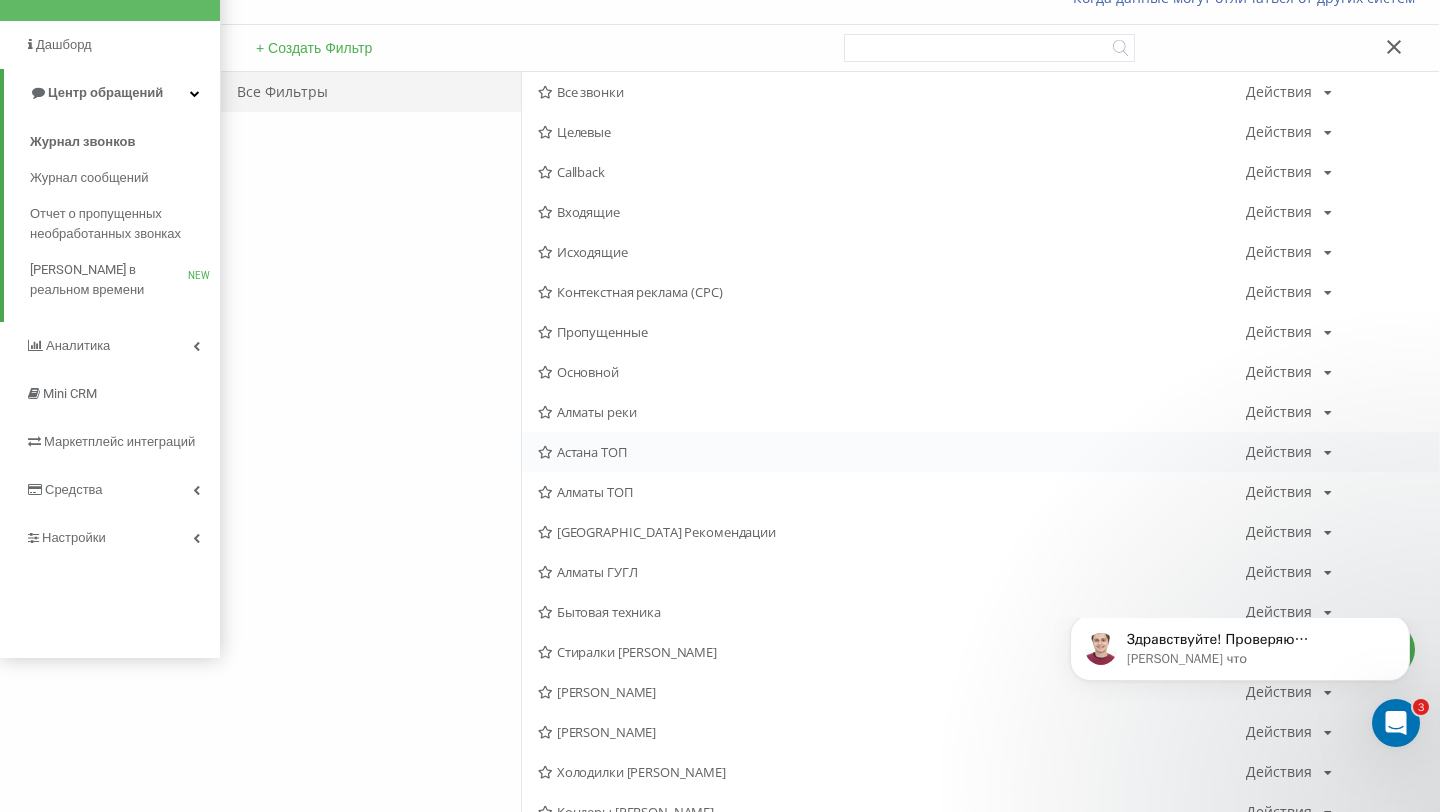scroll, scrollTop: 214, scrollLeft: 0, axis: vertical 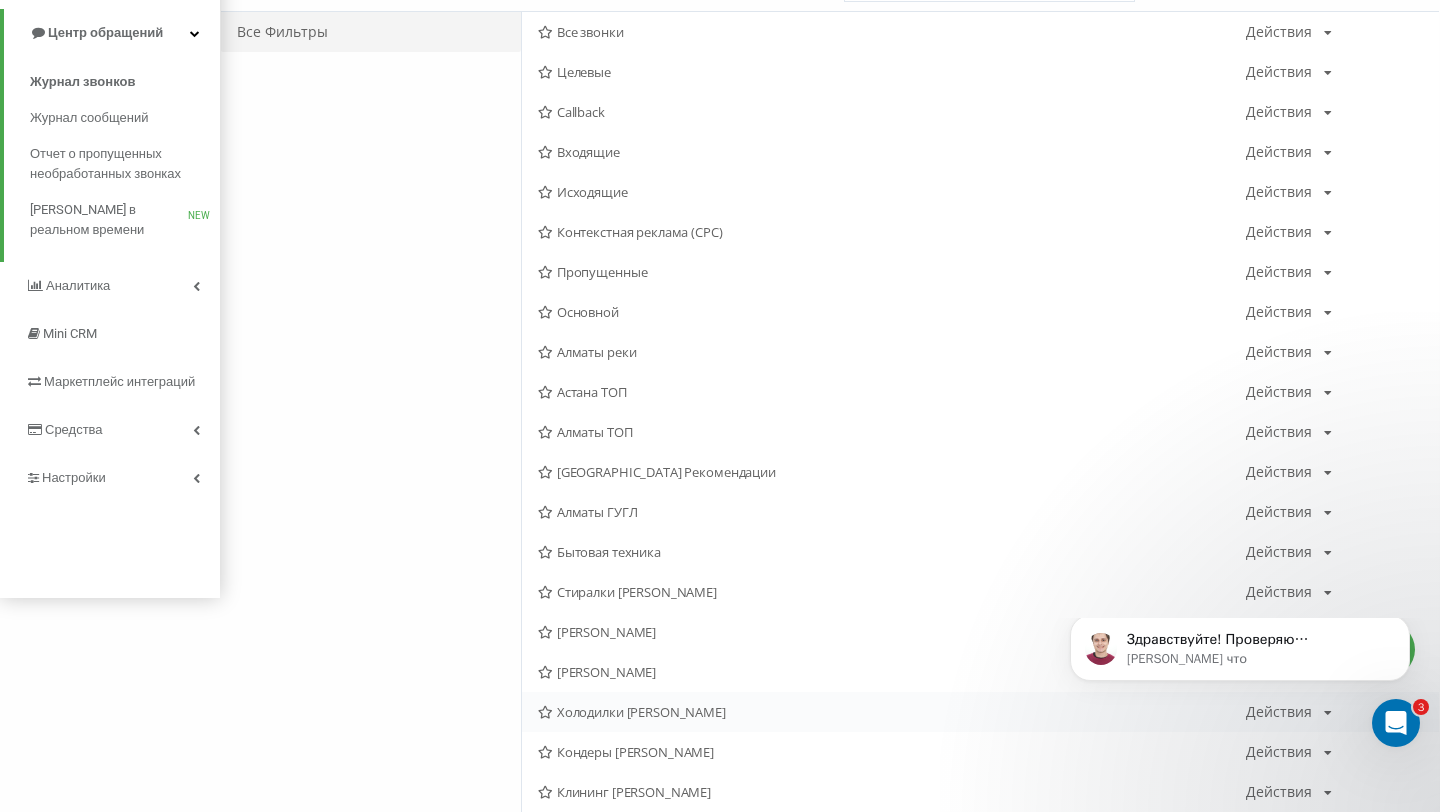 click on "Холодилки [PERSON_NAME]" at bounding box center (892, 712) 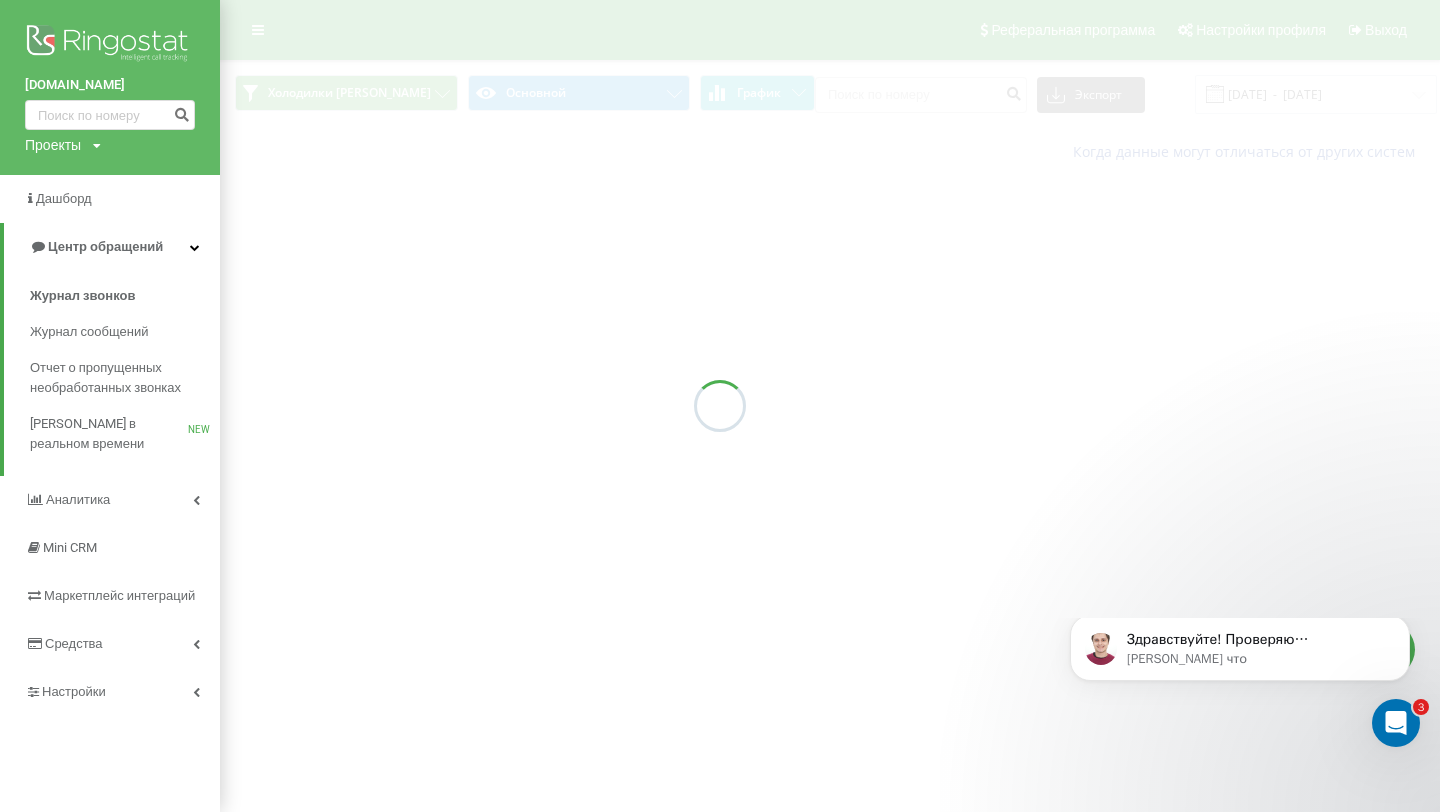 scroll, scrollTop: 0, scrollLeft: 0, axis: both 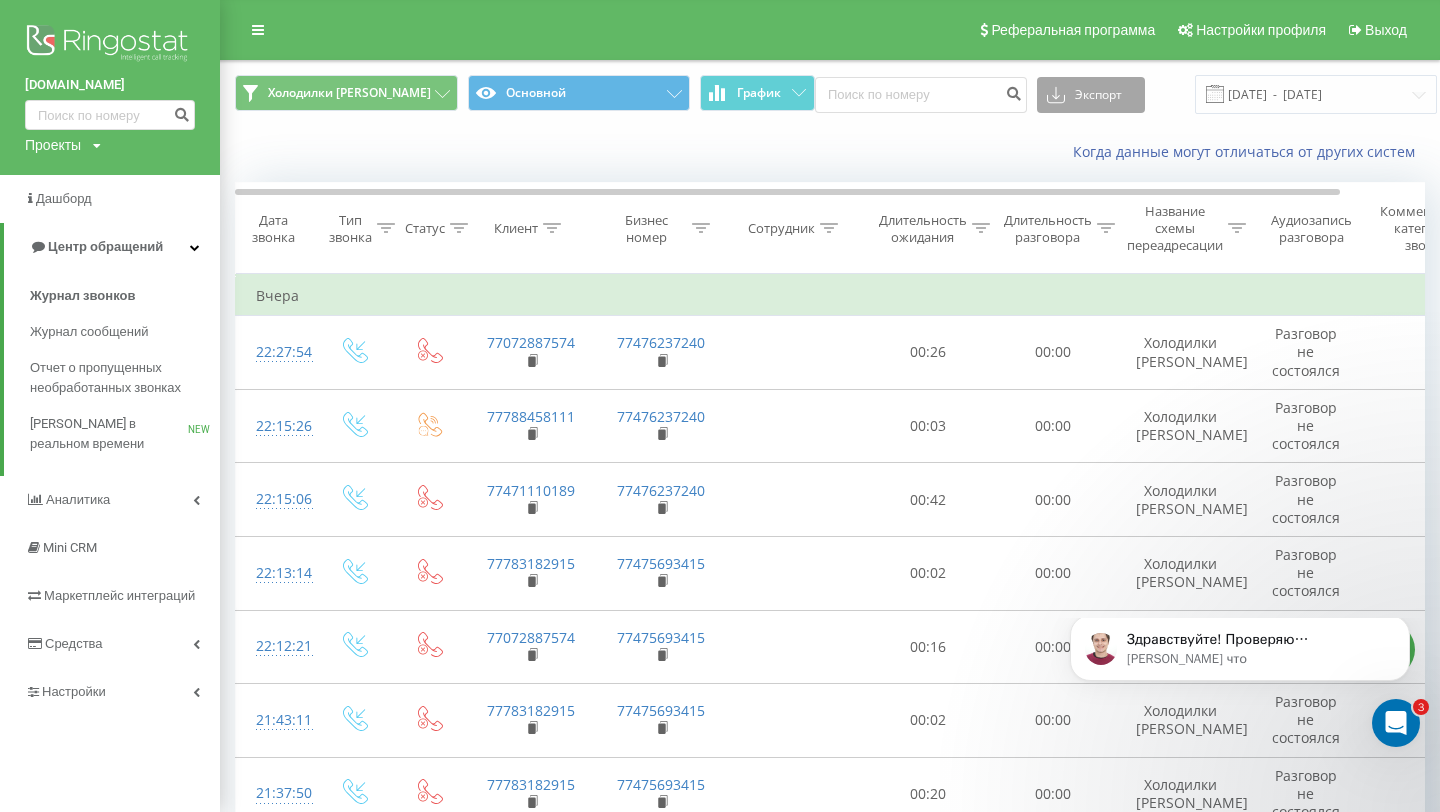 click on "Экспорт" at bounding box center [1091, 95] 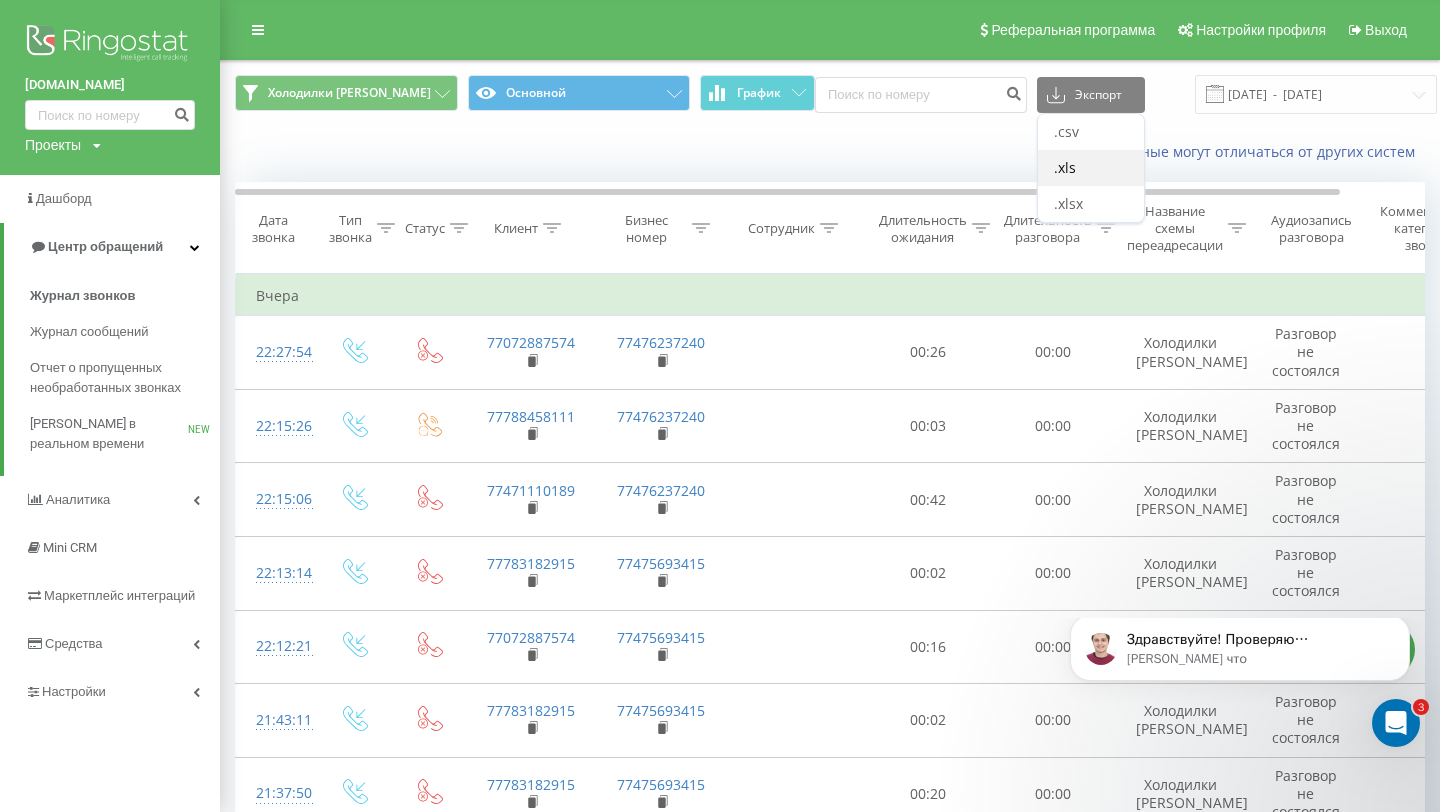 click on ".xls" at bounding box center (1091, 168) 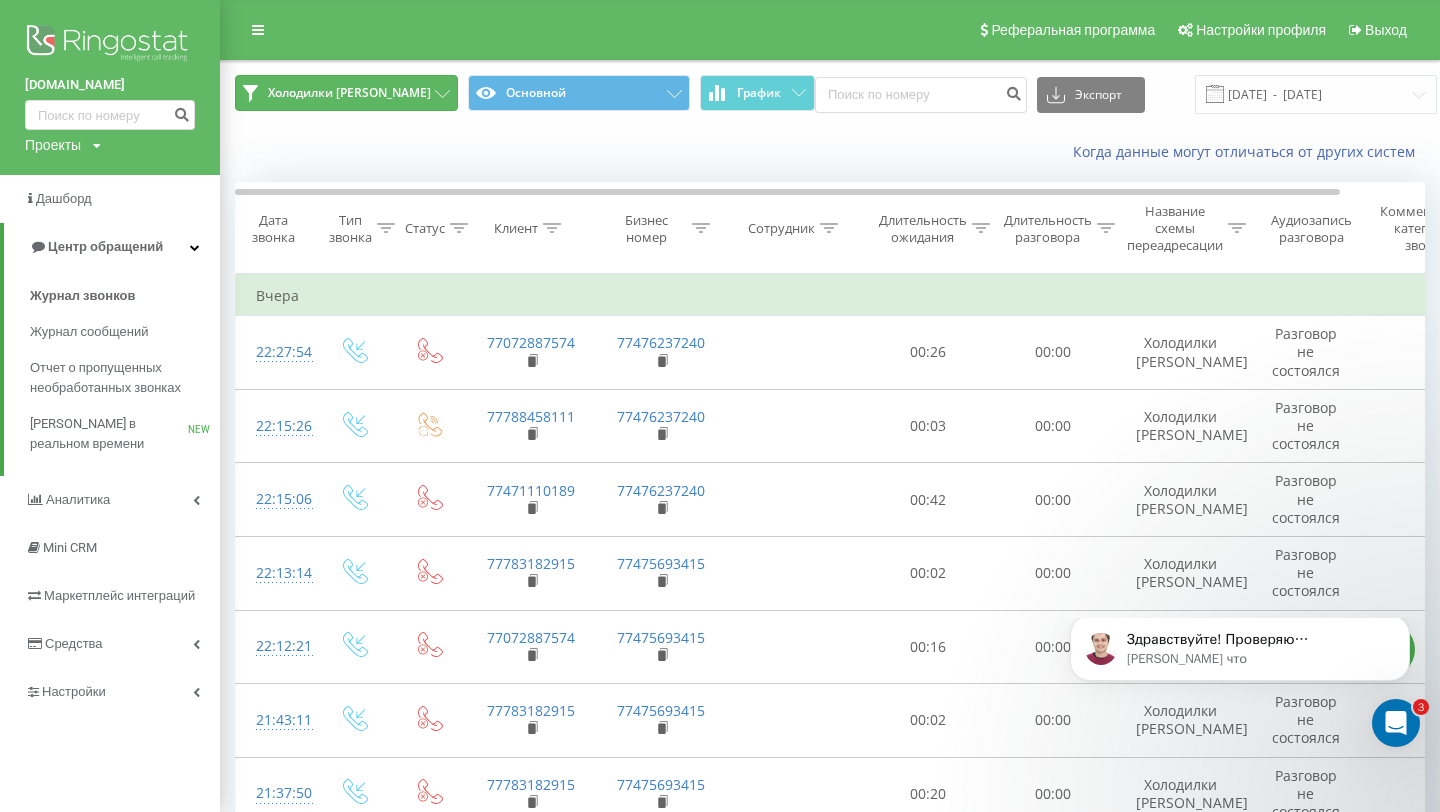 click on "Холодилки [PERSON_NAME]" at bounding box center (349, 93) 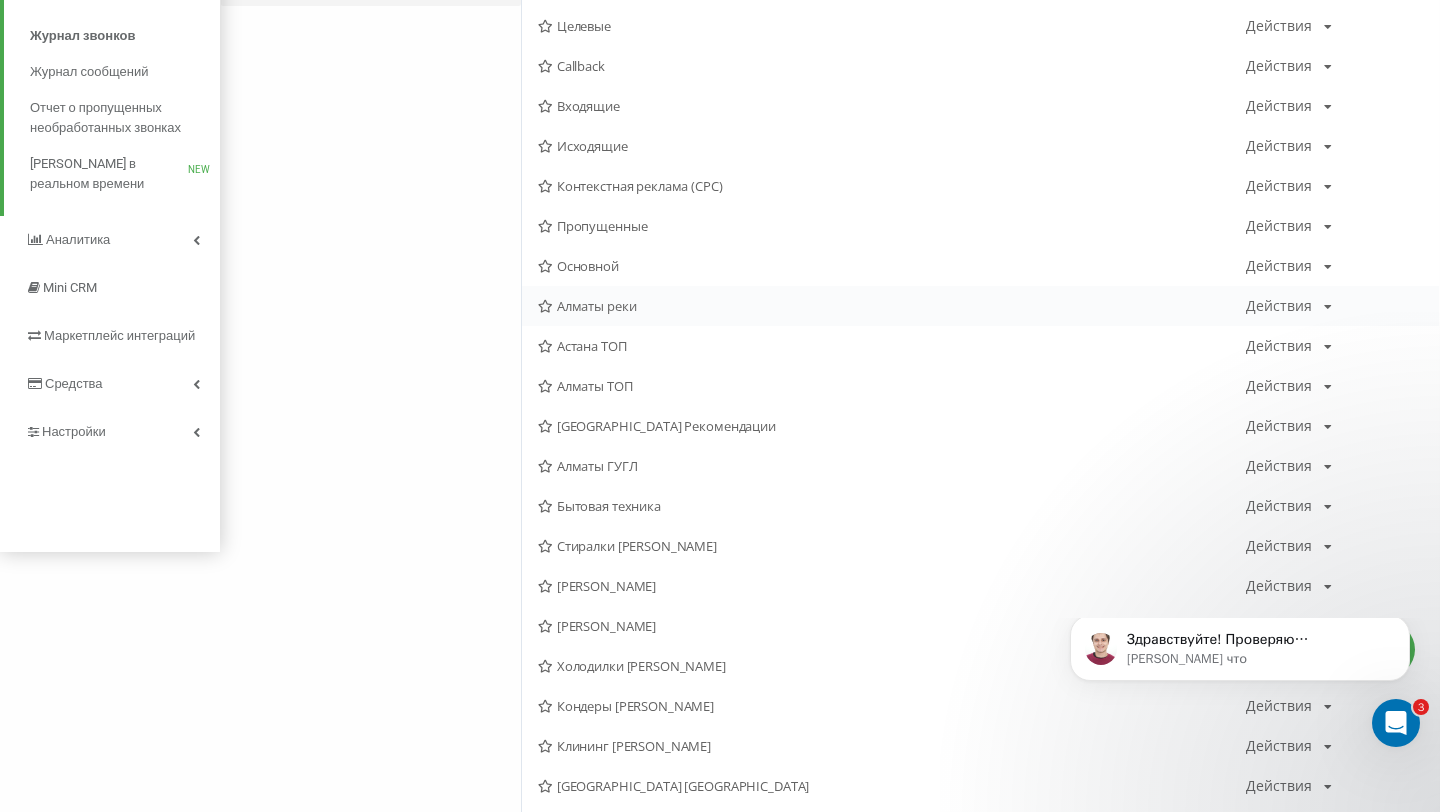 scroll, scrollTop: 272, scrollLeft: 0, axis: vertical 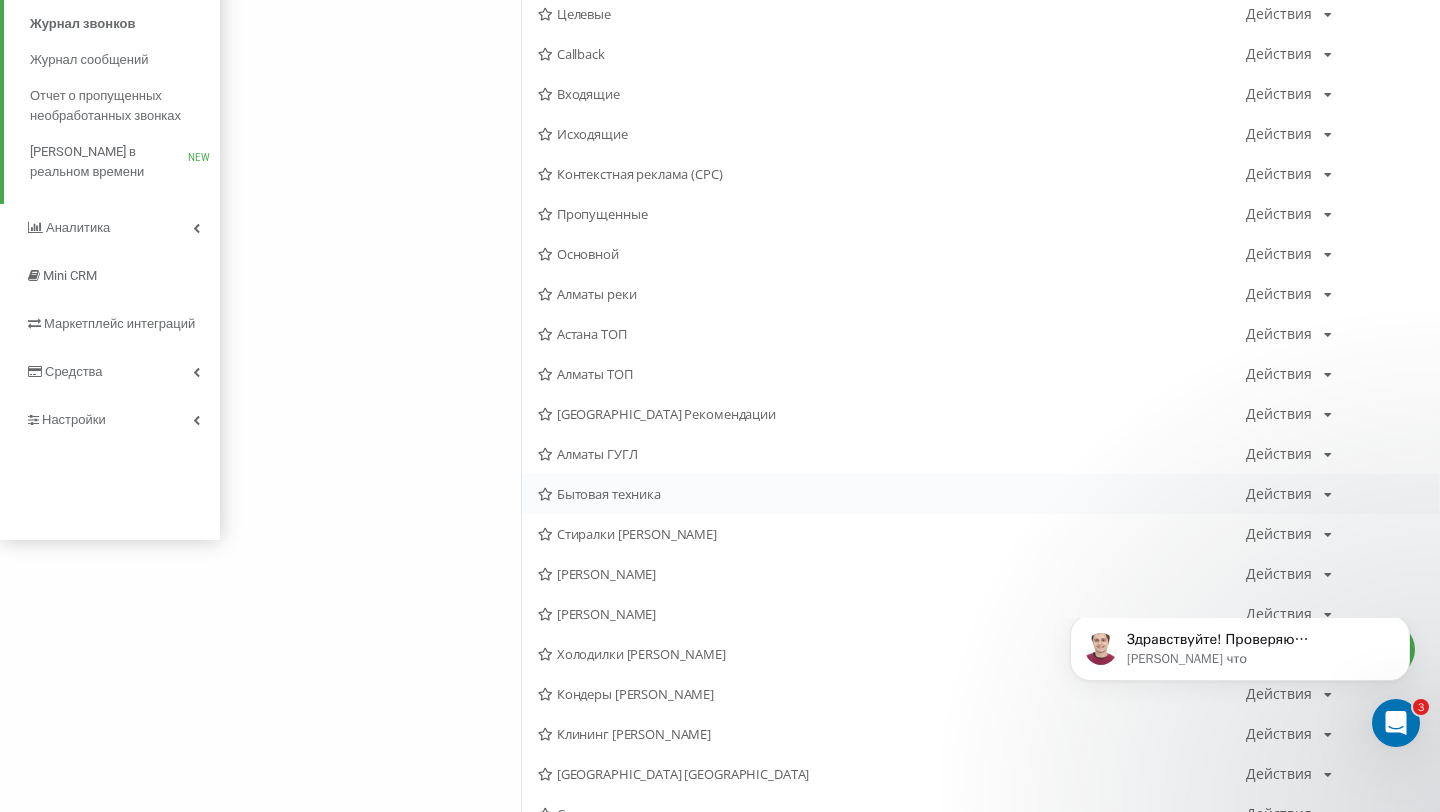 click on "Бытовая техника" at bounding box center [892, 494] 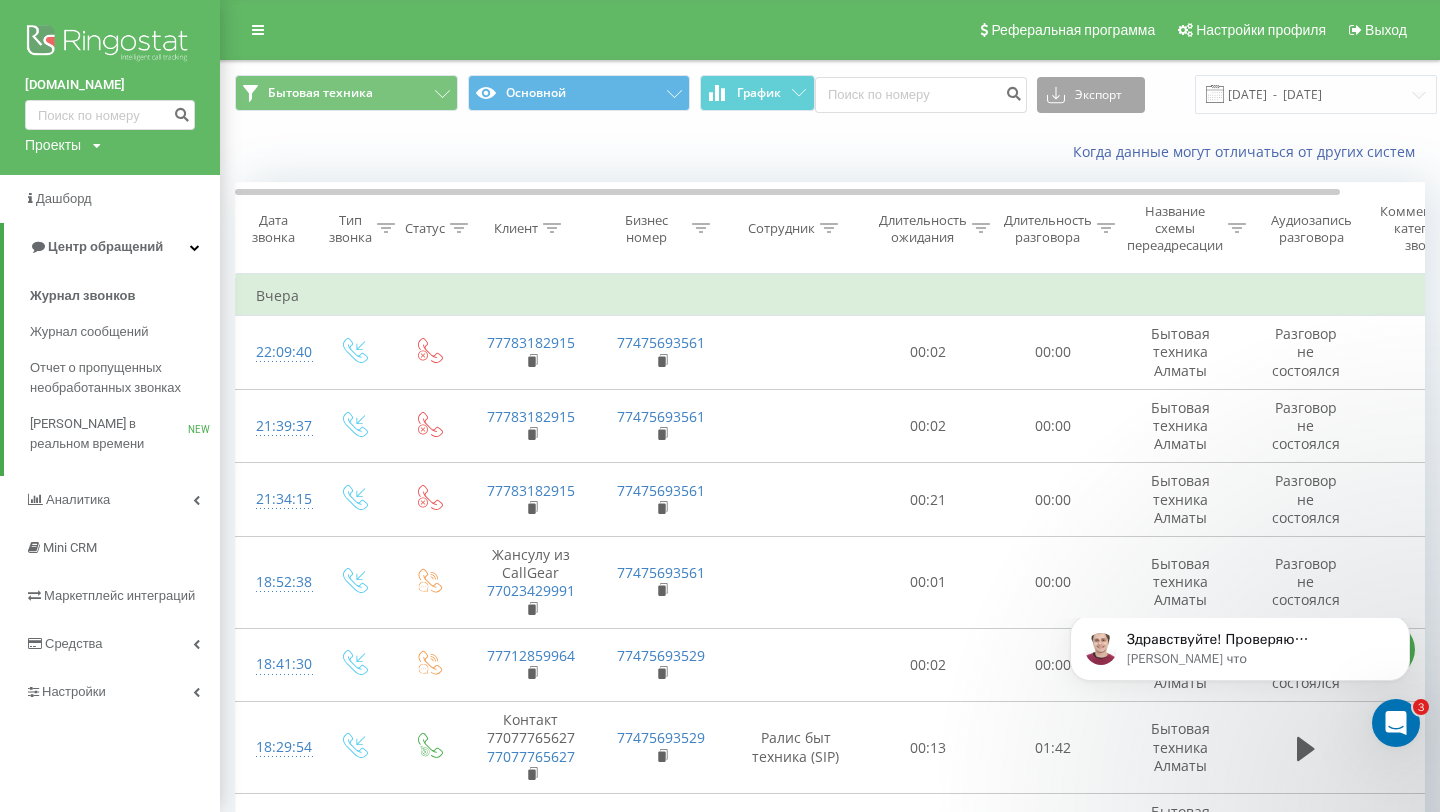 click on "Экспорт" at bounding box center [1091, 95] 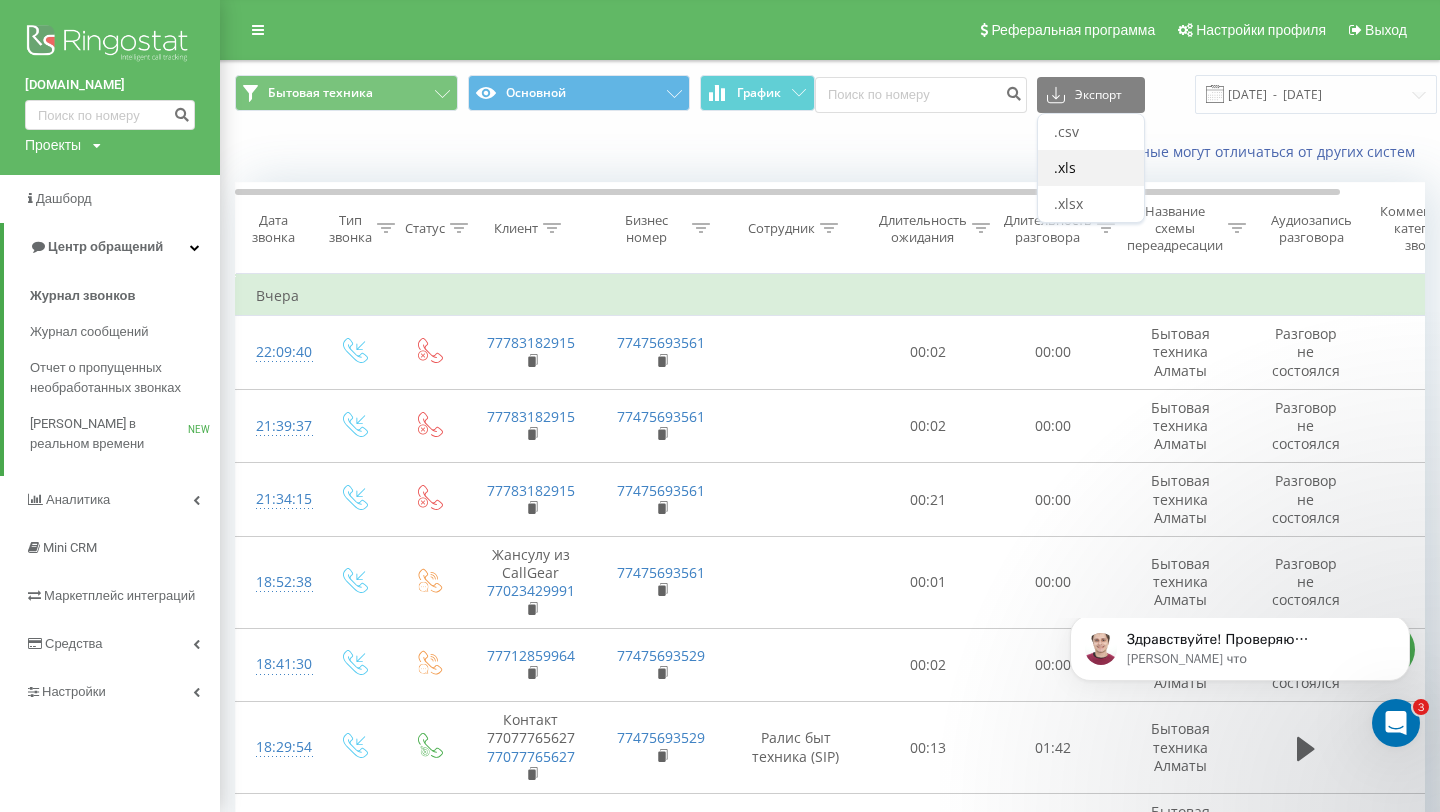 click on ".xls" at bounding box center (1091, 168) 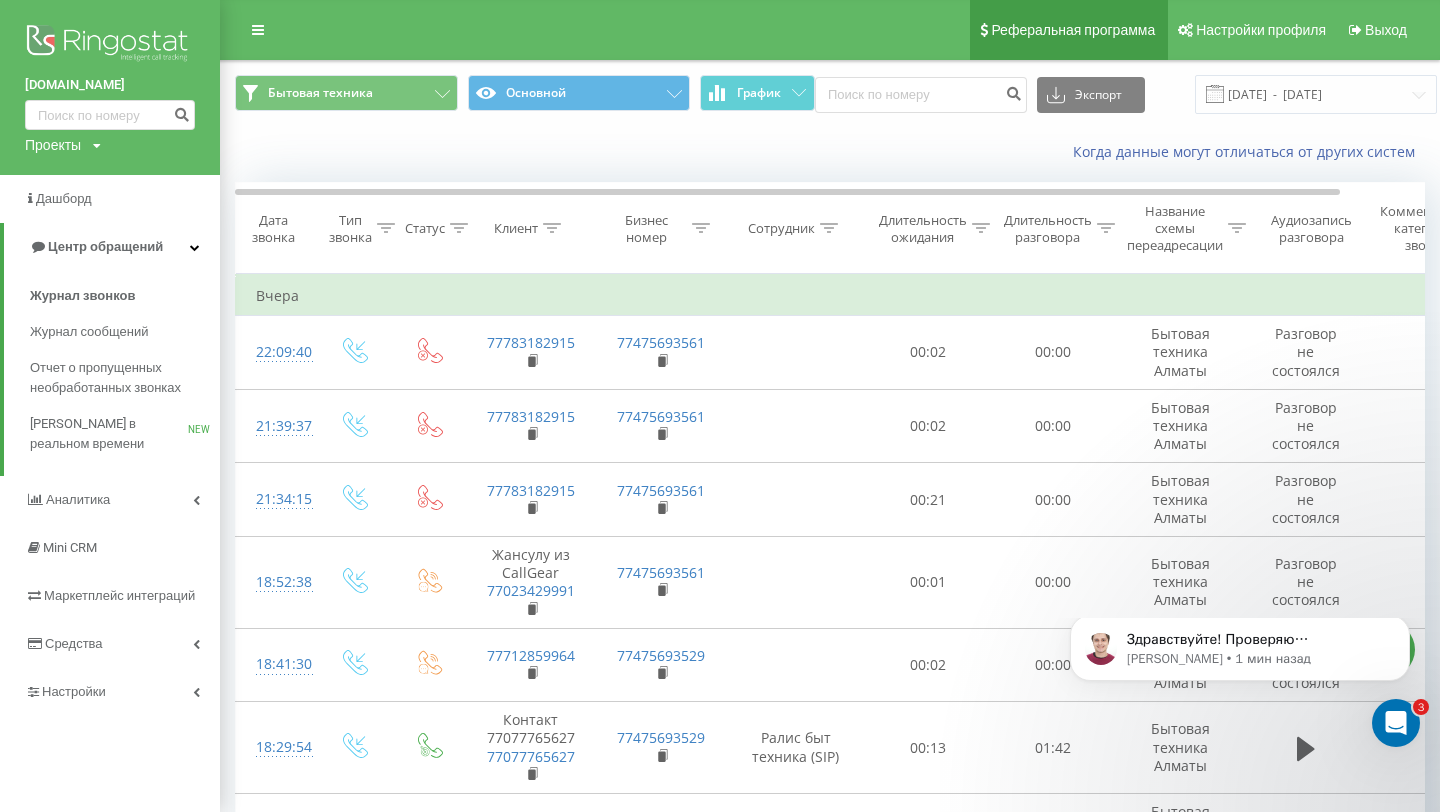 click on "Реферальная программа" at bounding box center [1073, 30] 